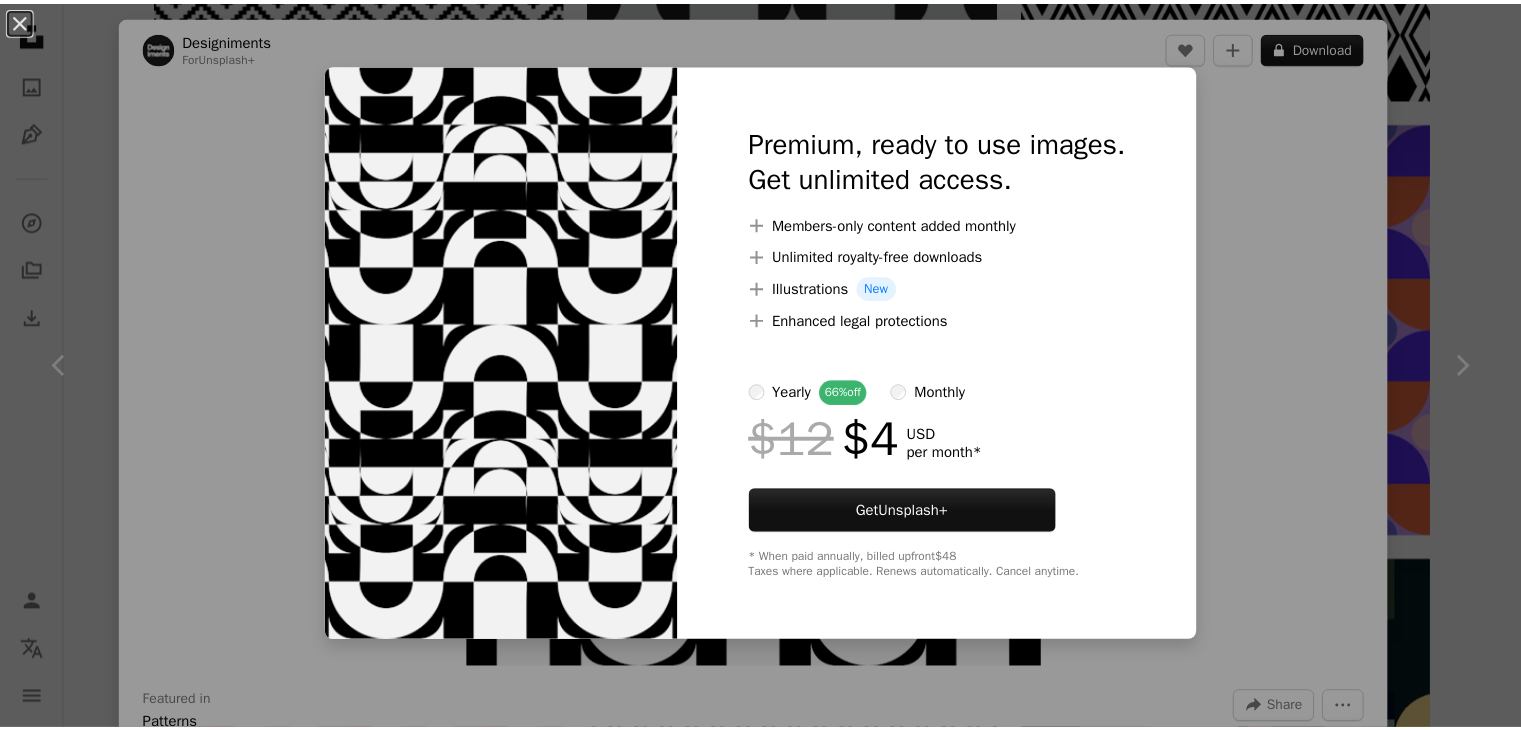 scroll, scrollTop: 1700, scrollLeft: 0, axis: vertical 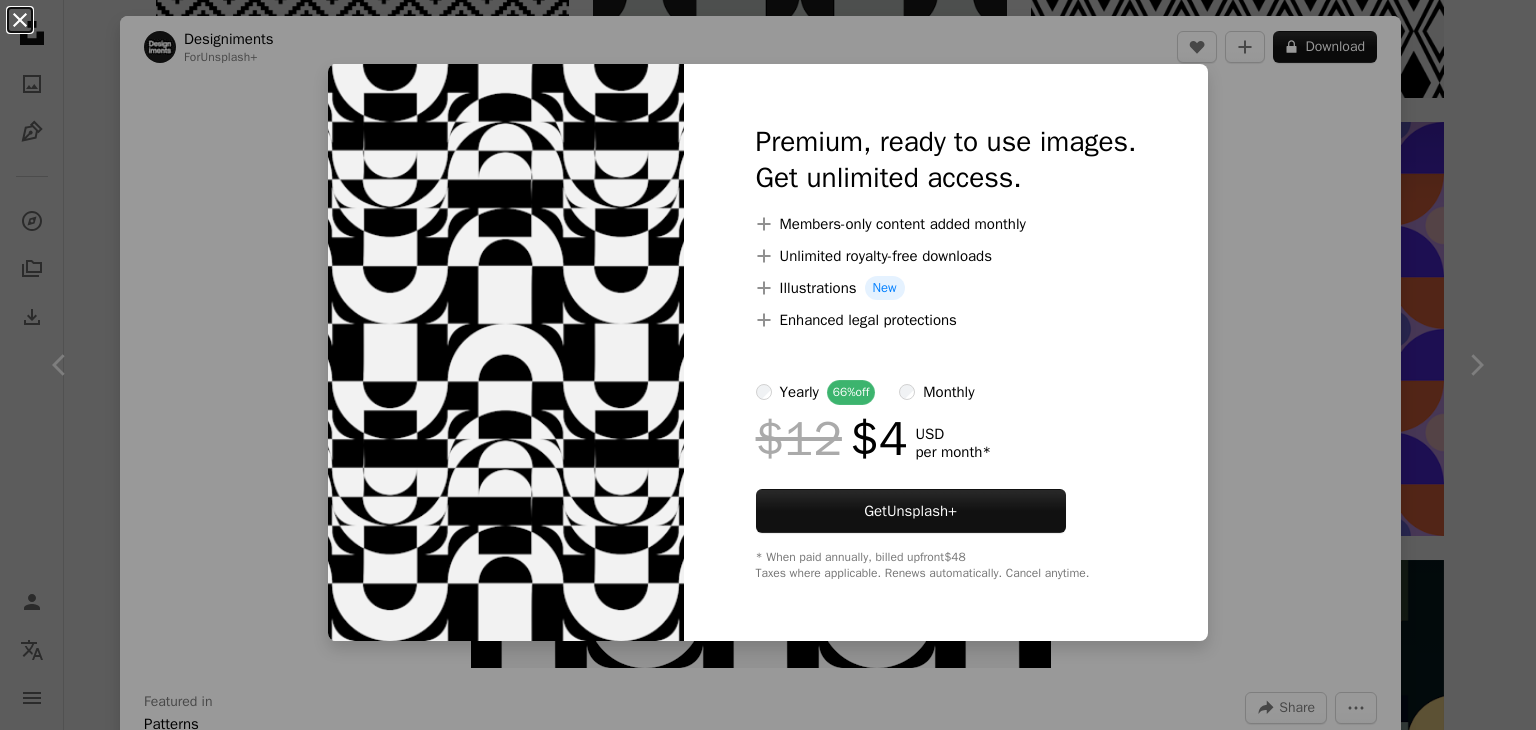 click on "An X shape" at bounding box center (20, 20) 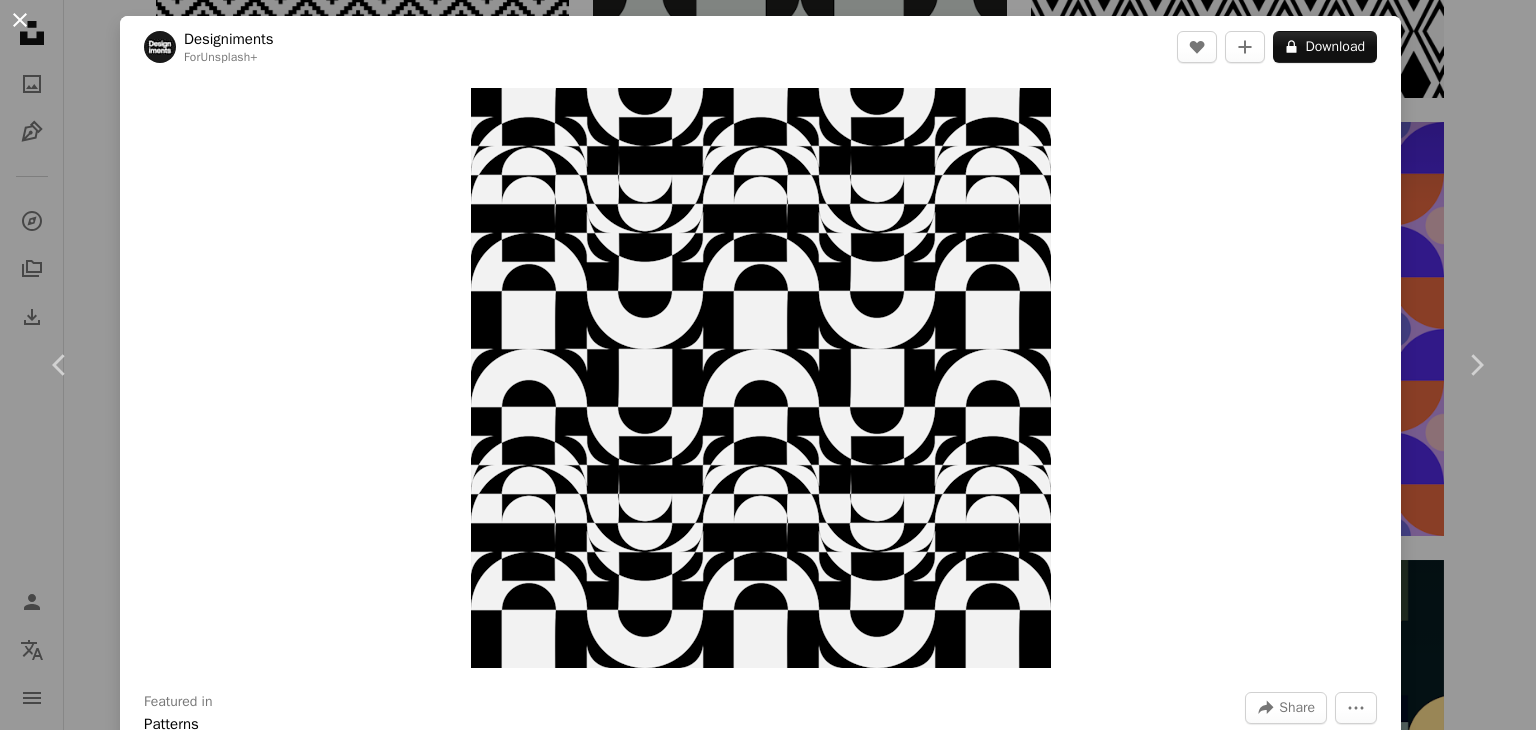 click on "An X shape" at bounding box center [20, 20] 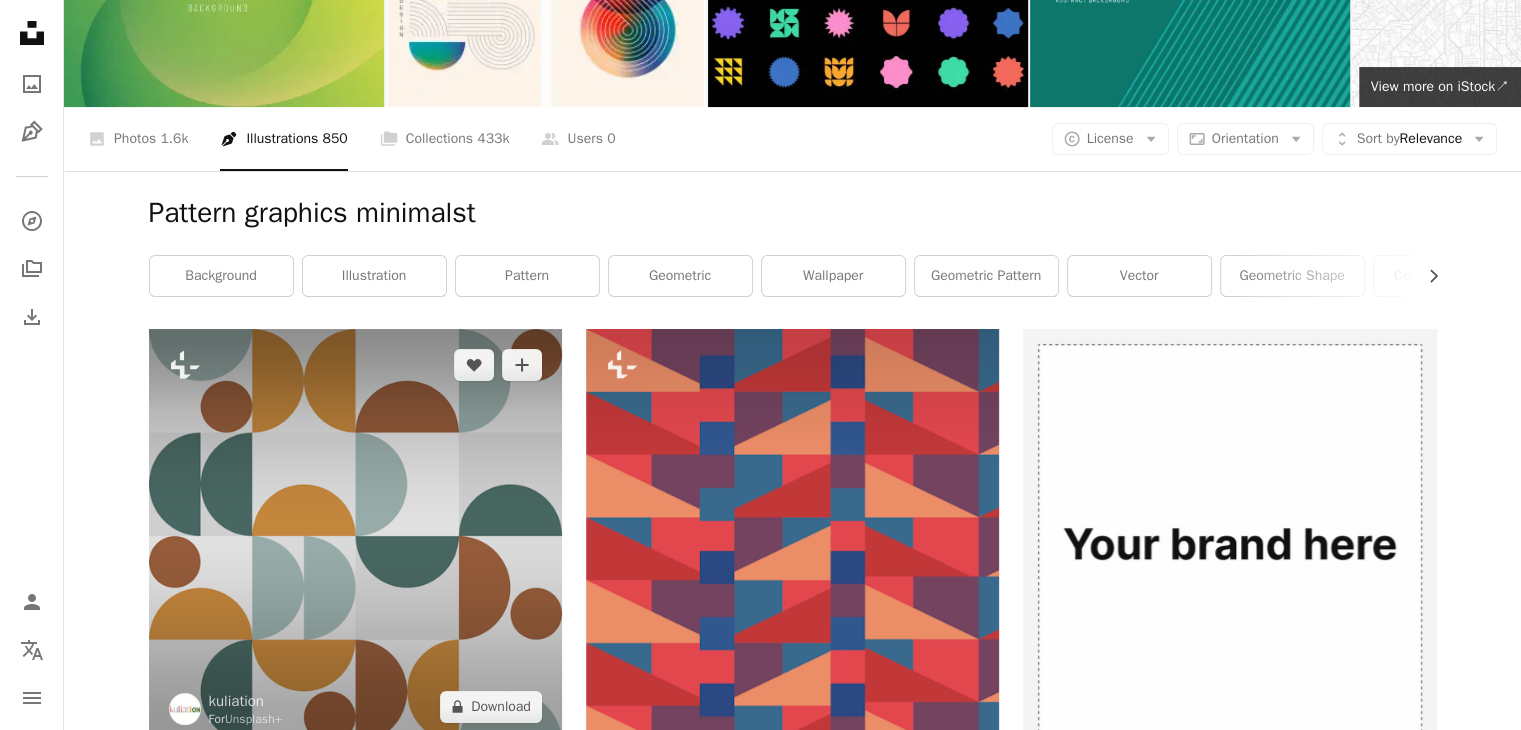 scroll, scrollTop: 200, scrollLeft: 0, axis: vertical 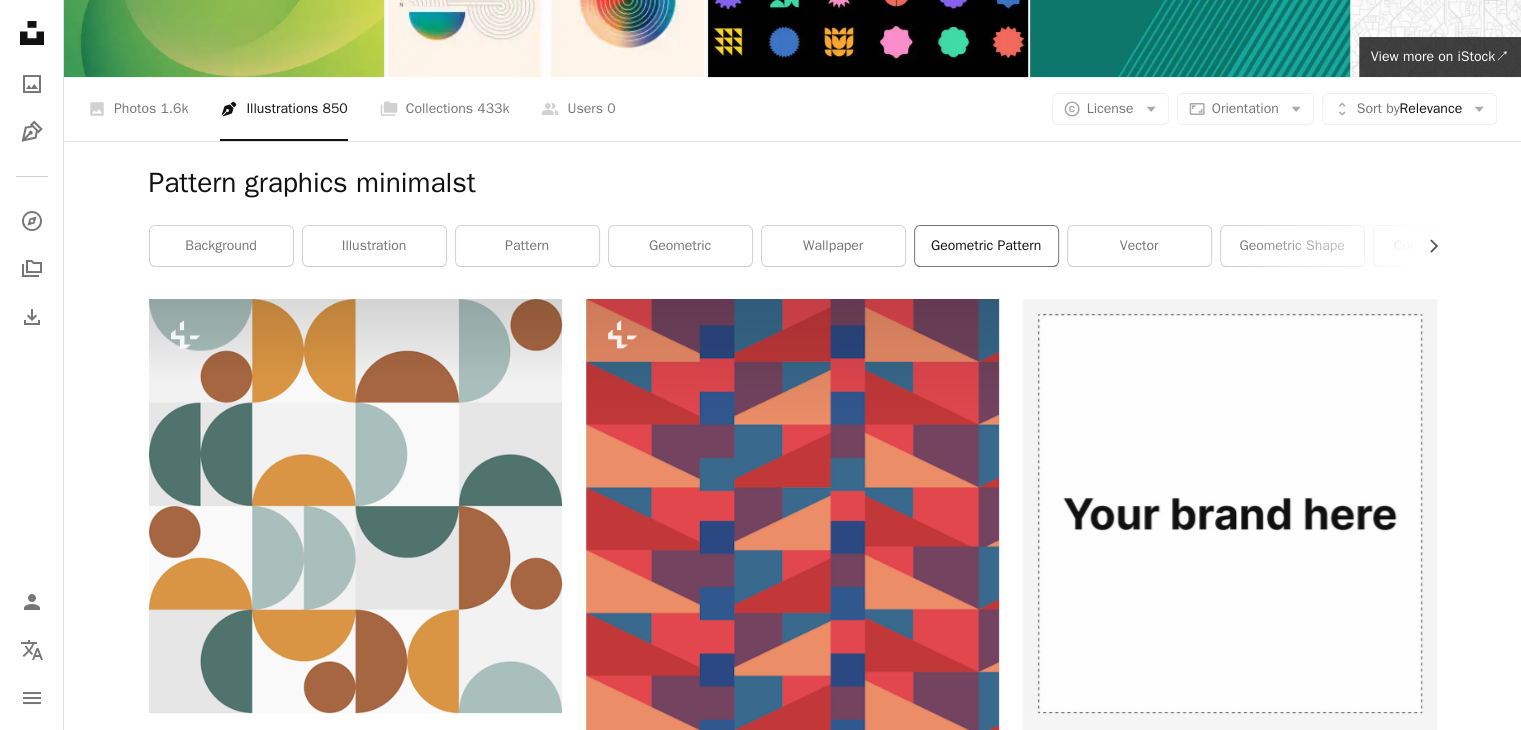 click on "geometric pattern" at bounding box center (986, 246) 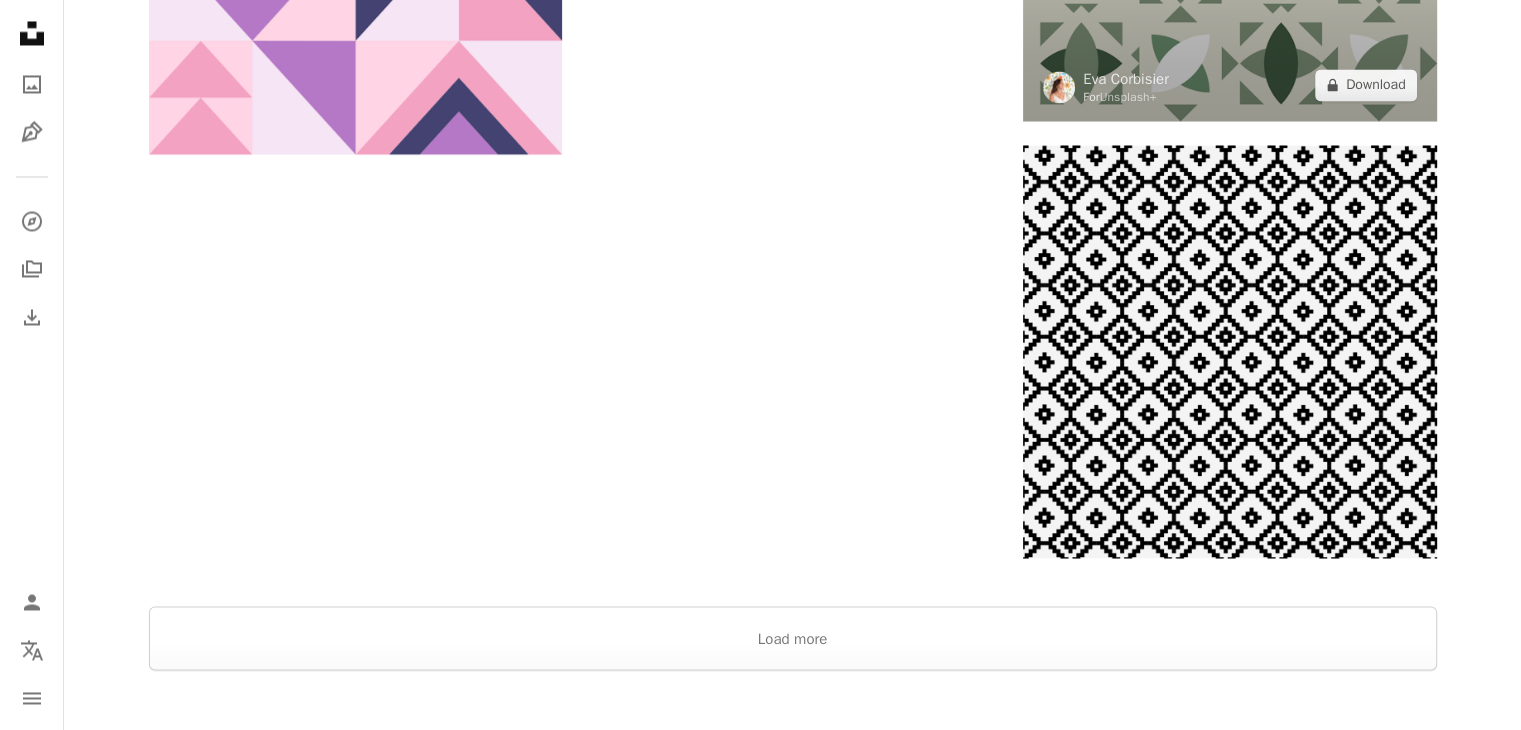 scroll, scrollTop: 3600, scrollLeft: 0, axis: vertical 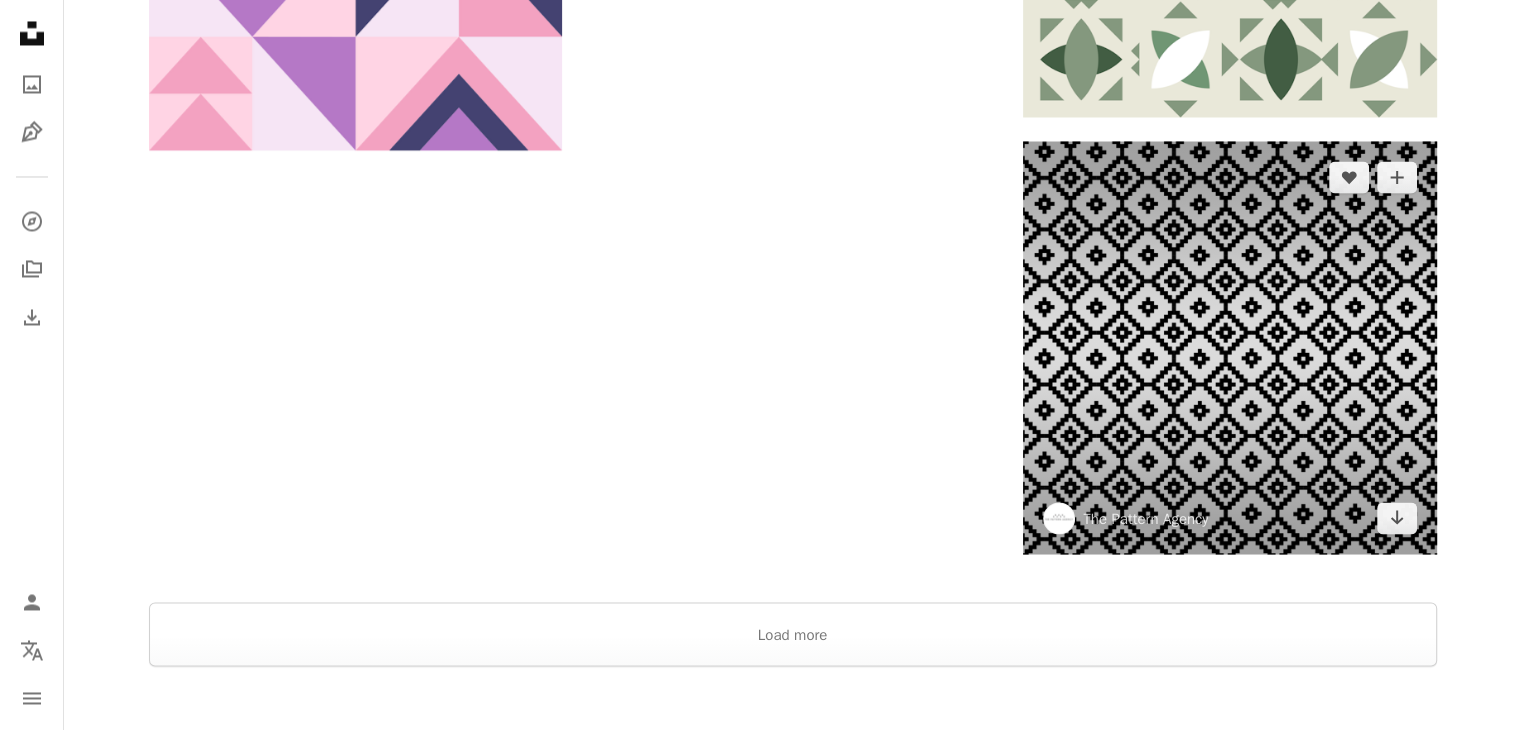 click at bounding box center (1229, 347) 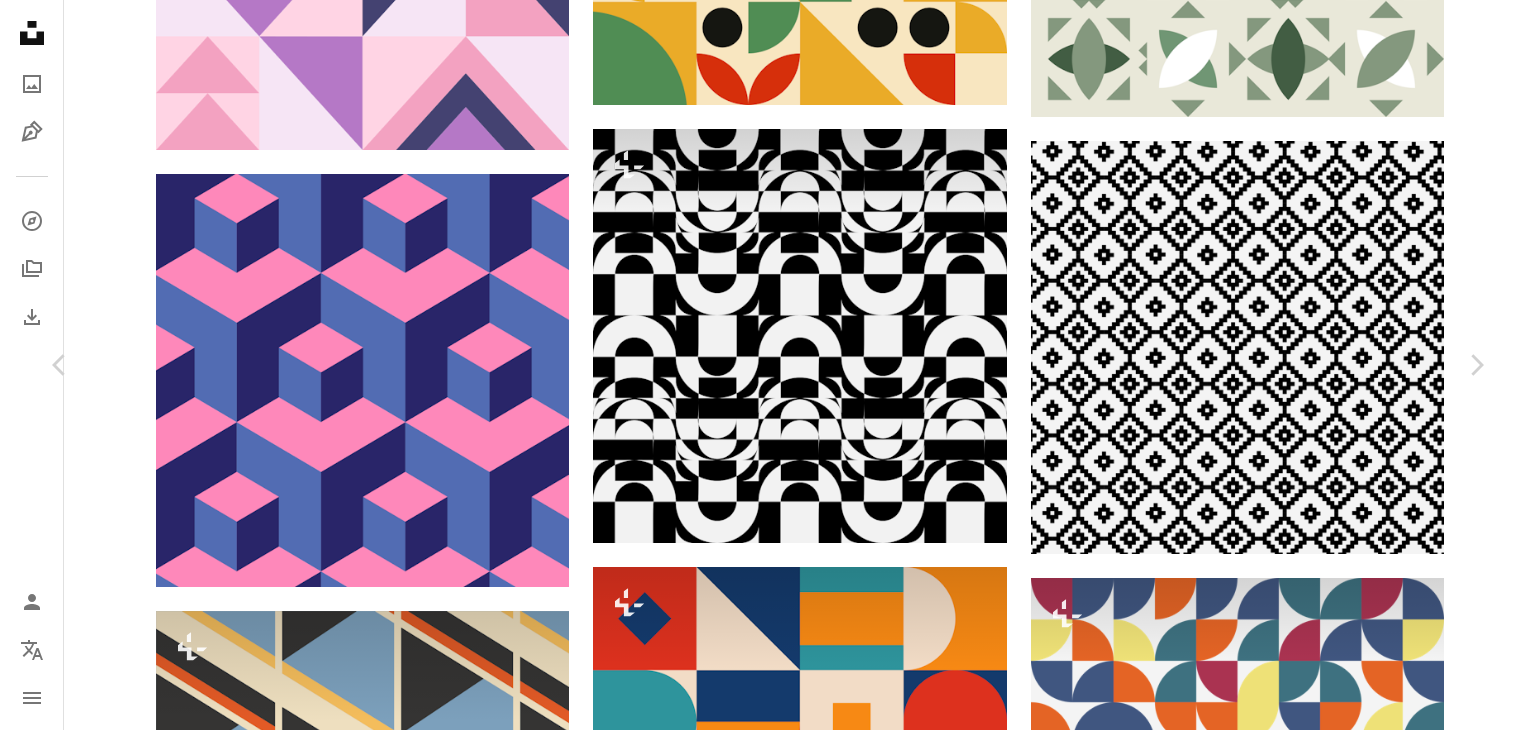 click on "Download free Chevron down" at bounding box center [1311, 4385] 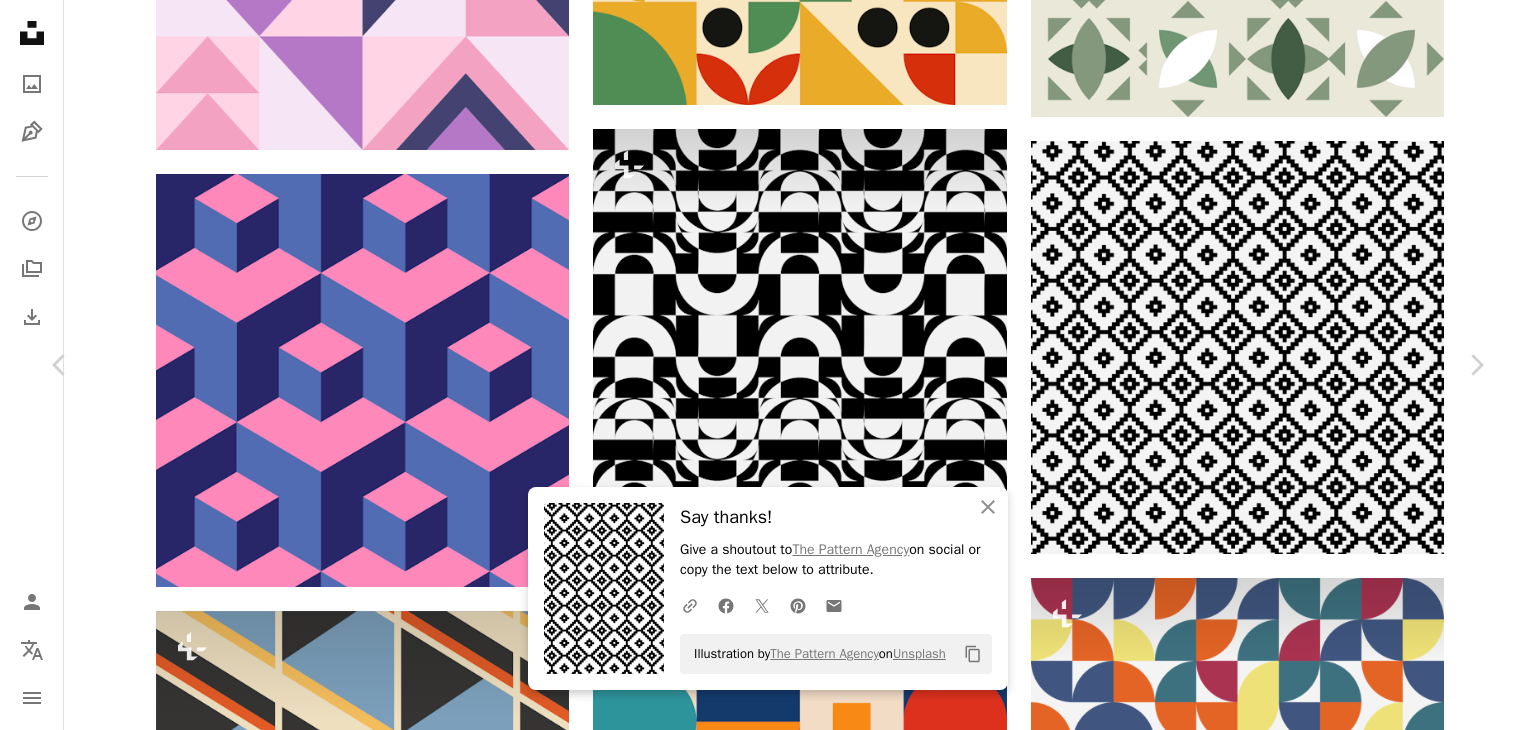 click on "An X shape" at bounding box center (20, 20) 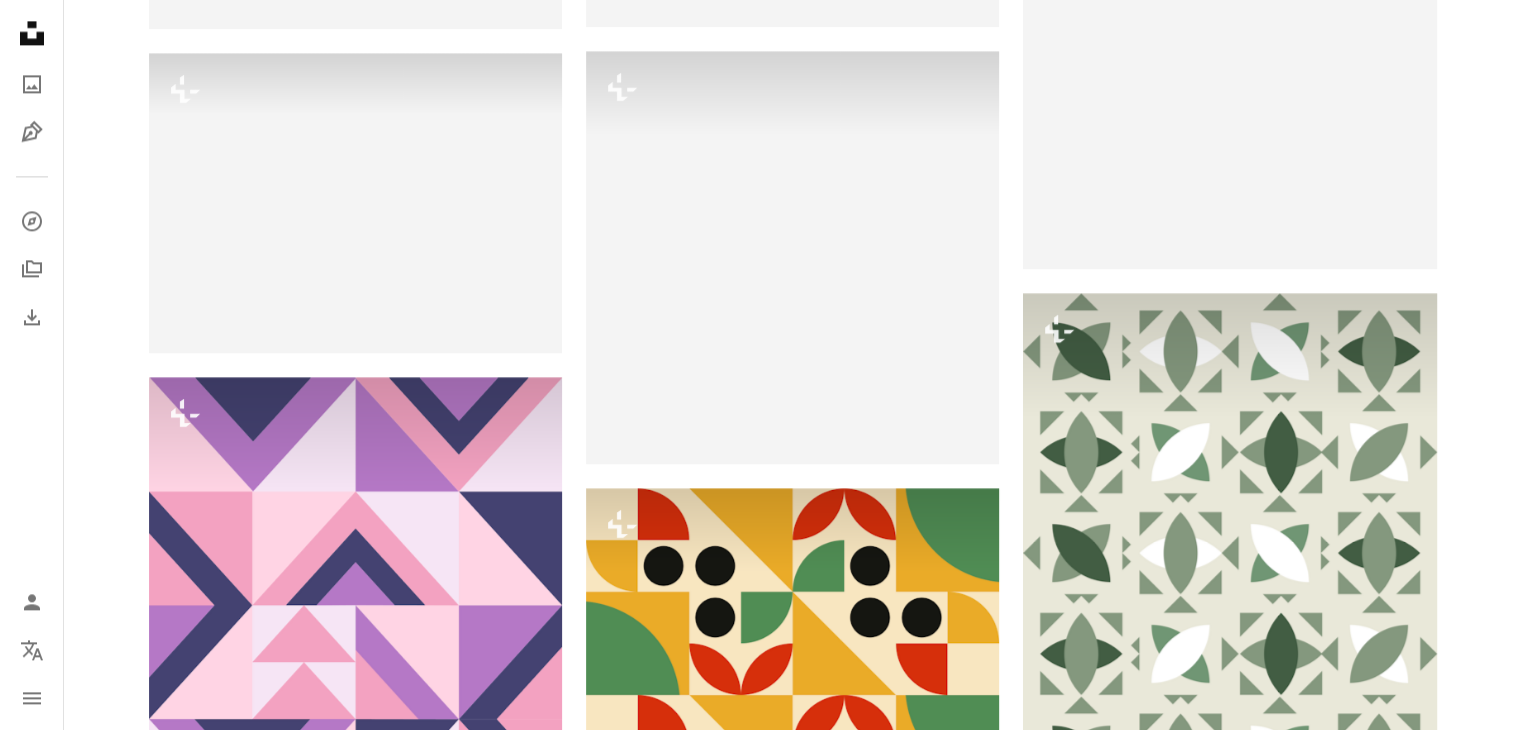 scroll, scrollTop: 2800, scrollLeft: 0, axis: vertical 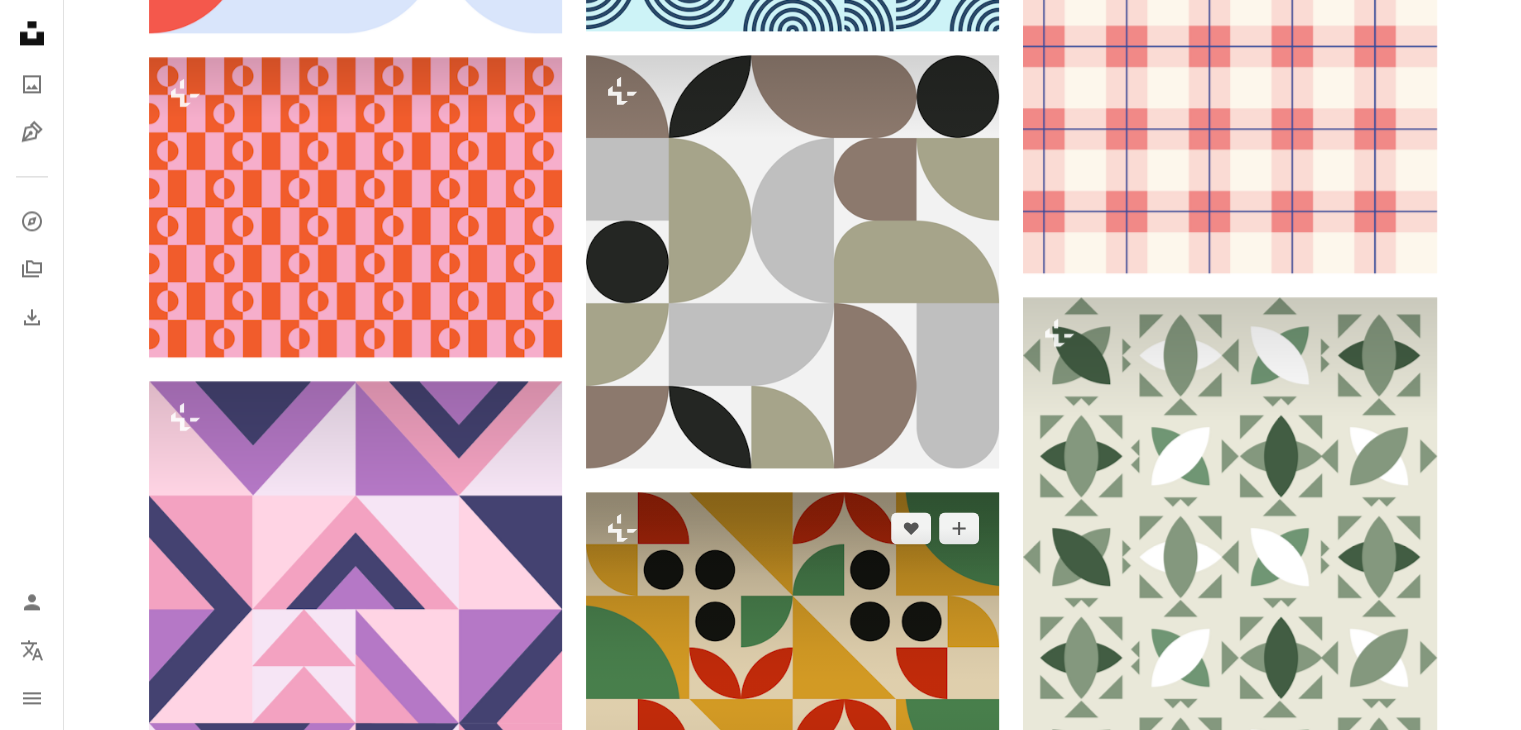 click at bounding box center (792, 698) 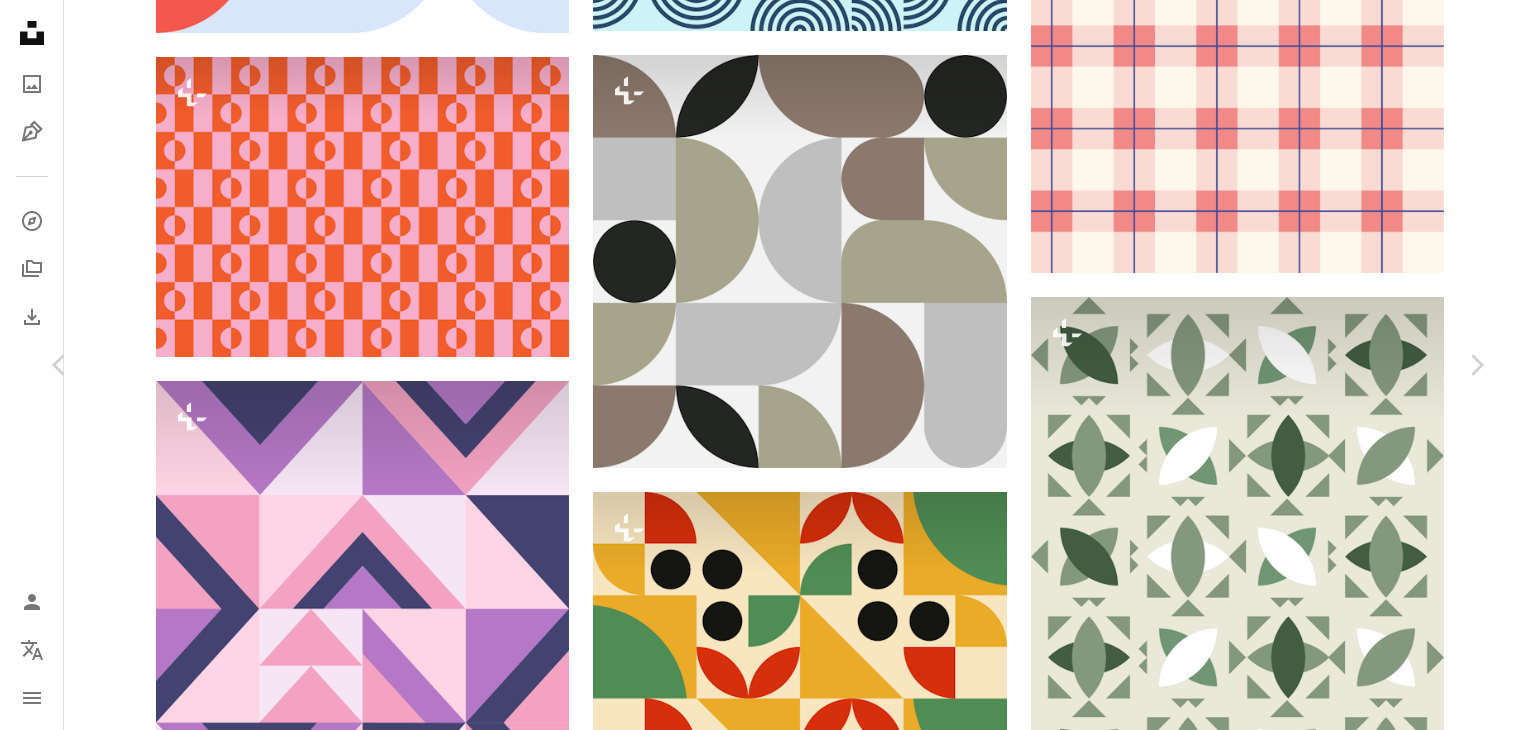 click on "An X shape" at bounding box center [20, 20] 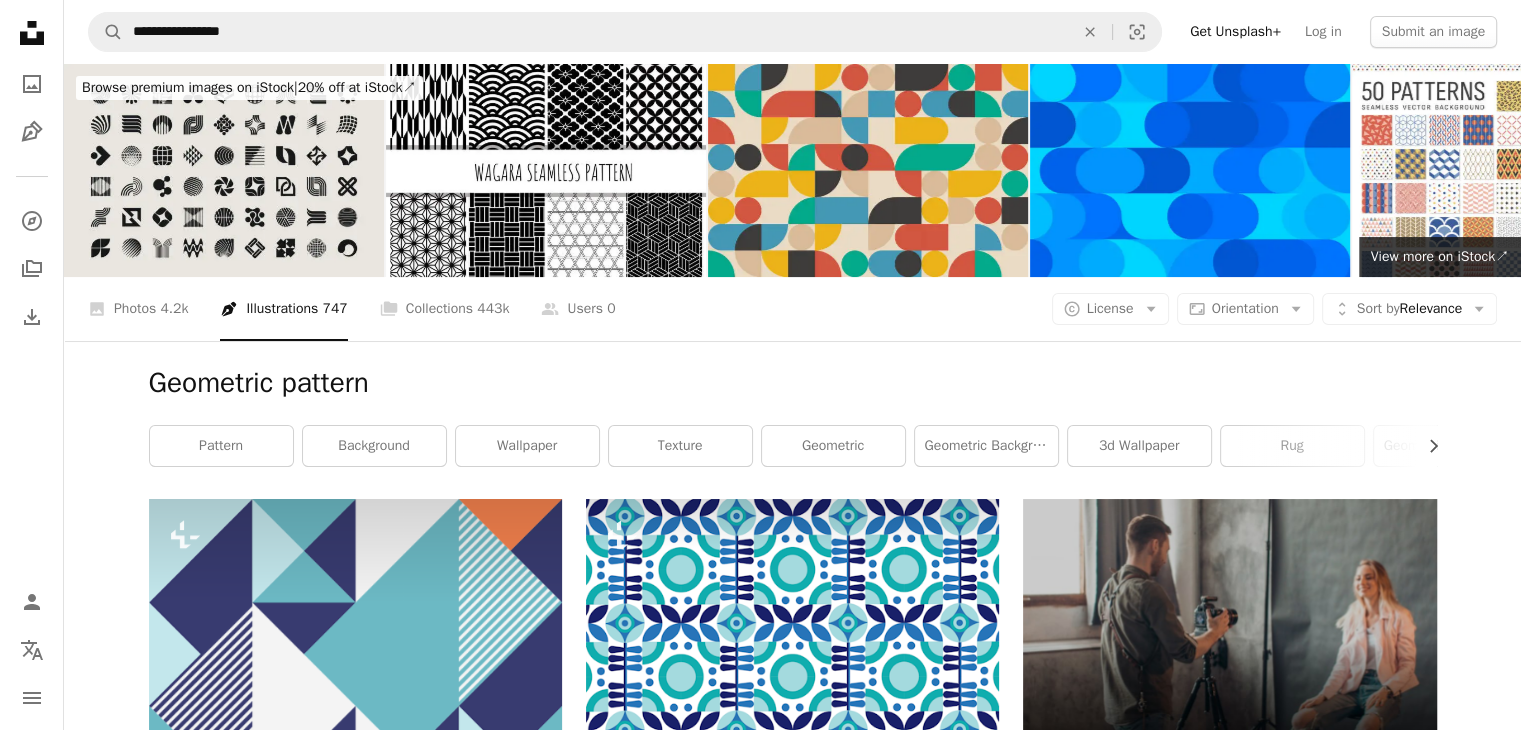 scroll, scrollTop: 200, scrollLeft: 0, axis: vertical 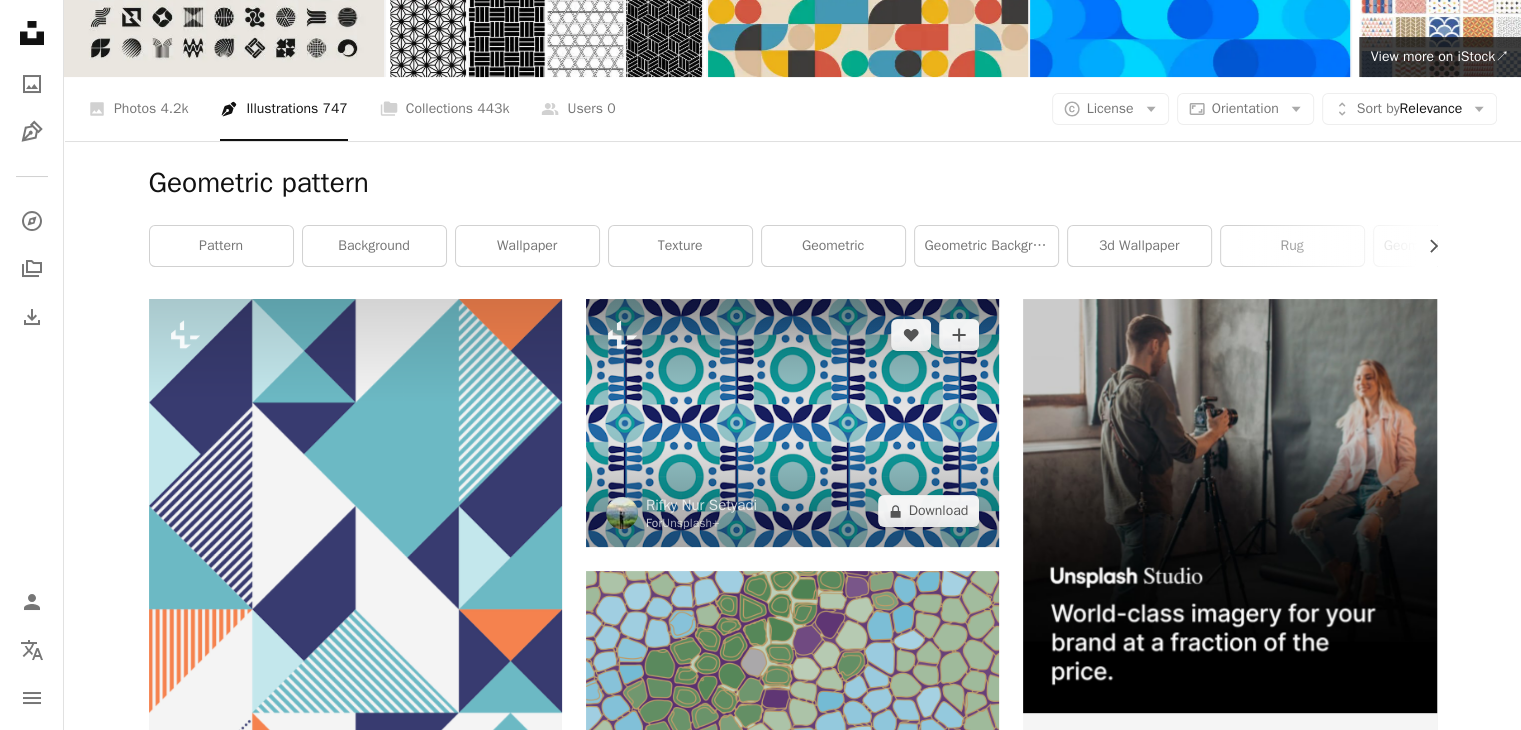 click at bounding box center [792, 423] 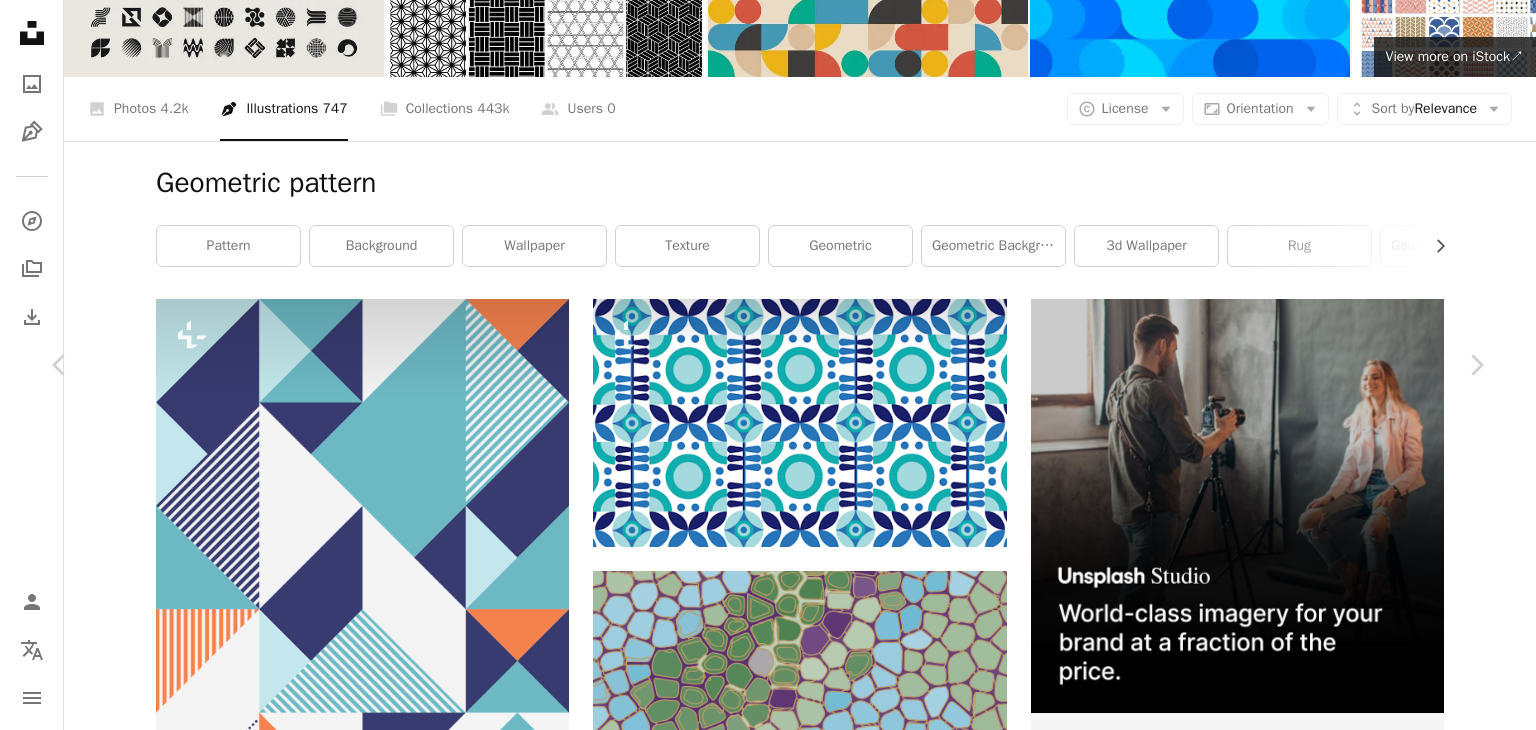 click on "An X shape" at bounding box center [20, 20] 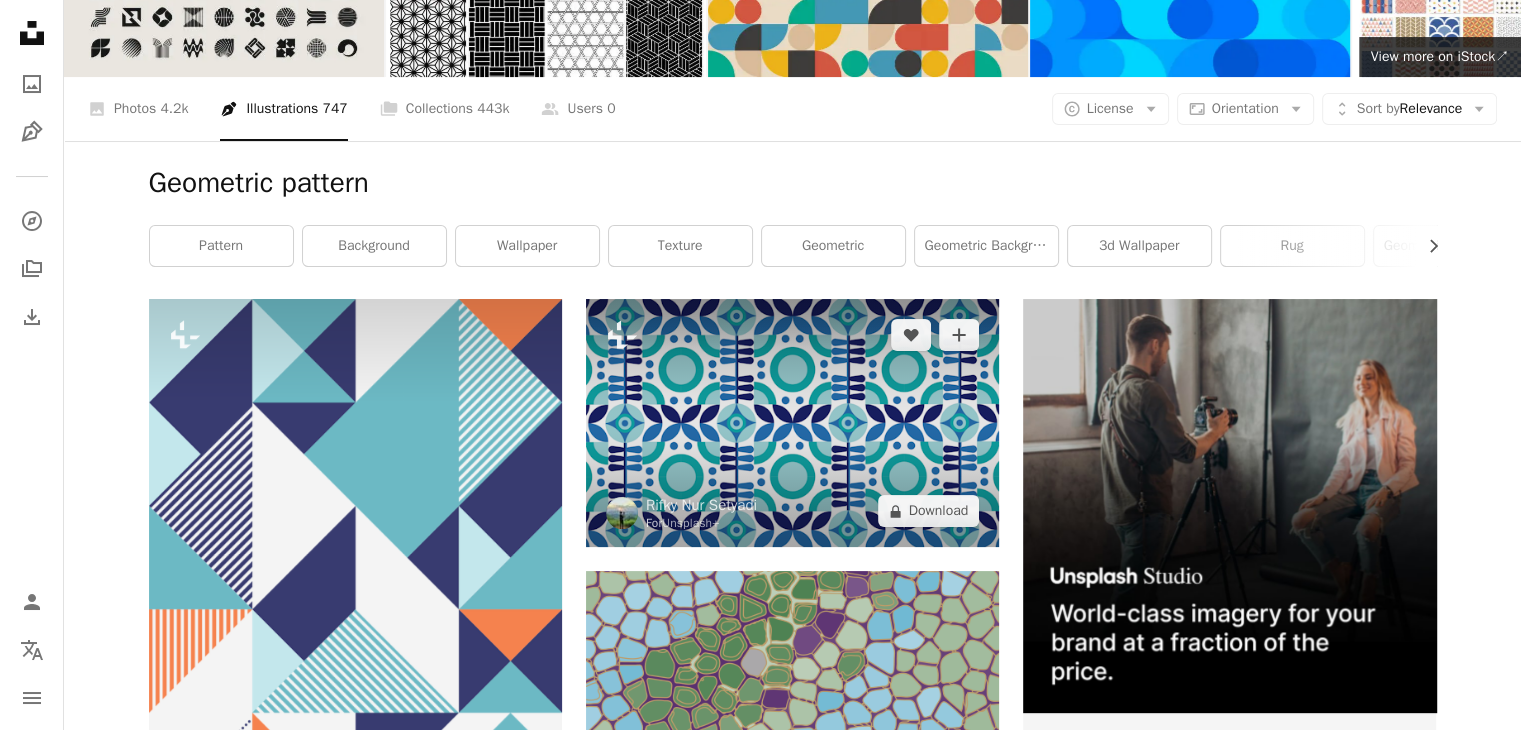 scroll, scrollTop: 0, scrollLeft: 0, axis: both 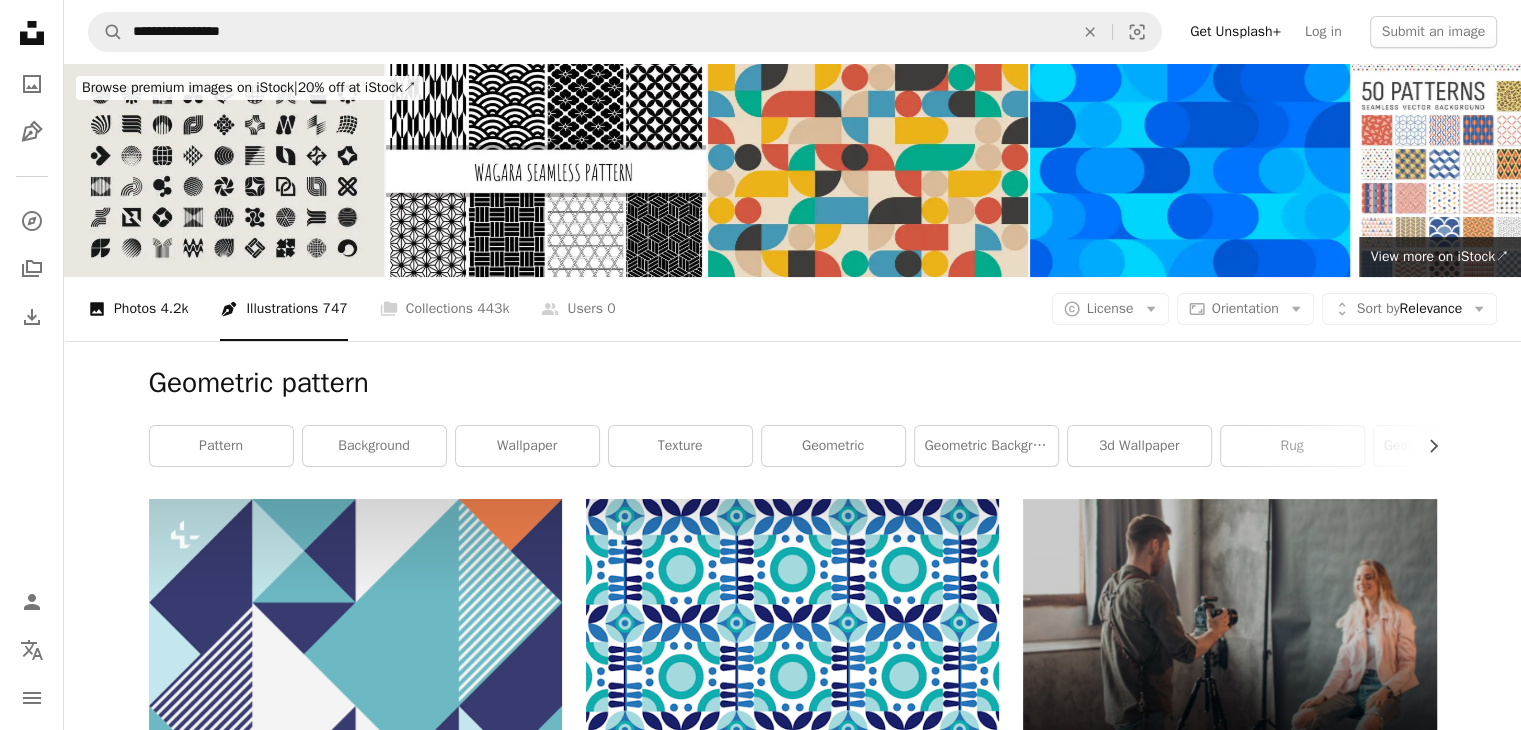 click on "A photo Photos   4.2k" at bounding box center (138, 309) 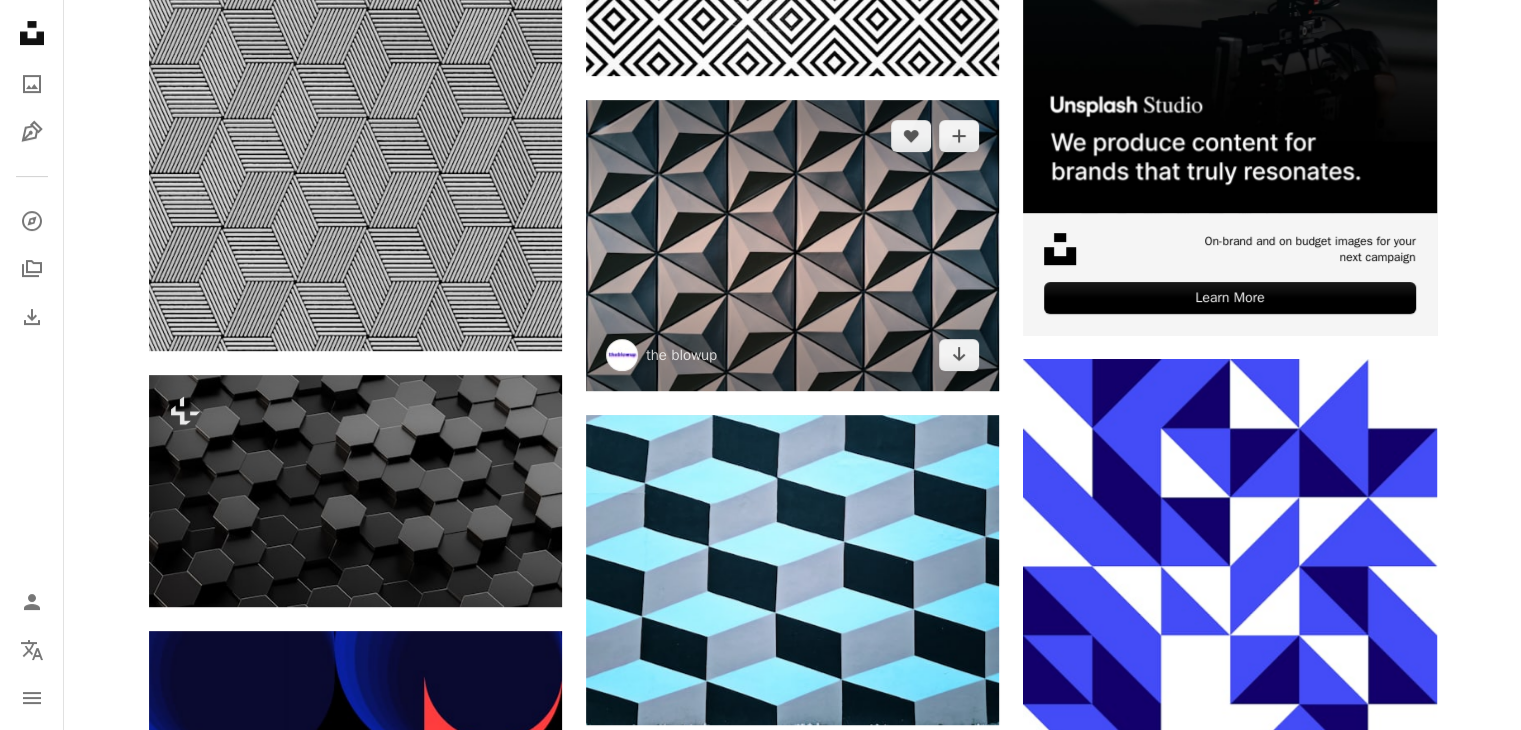 scroll, scrollTop: 0, scrollLeft: 0, axis: both 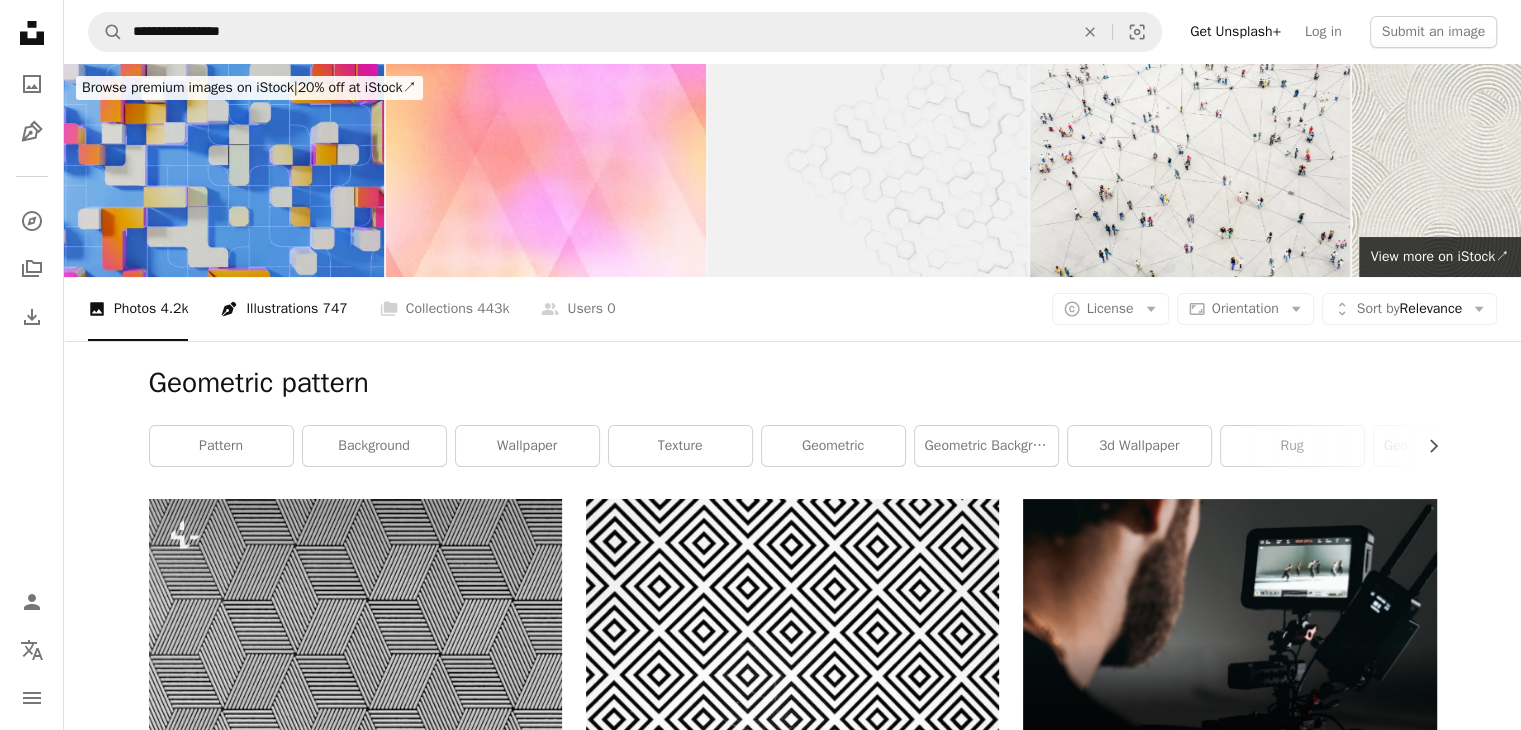 click on "Pen Tool Illustrations   747" at bounding box center (283, 309) 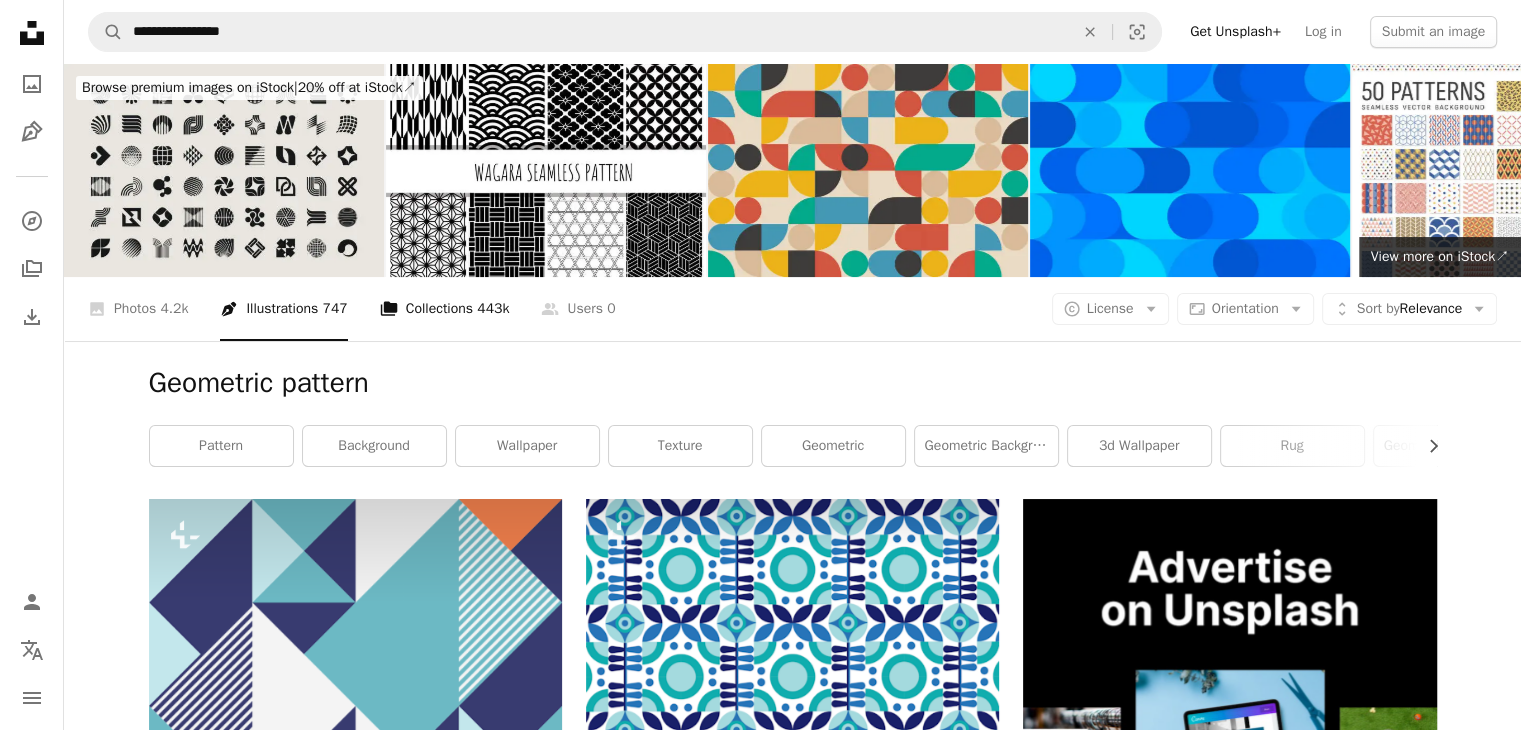click on "A stack of folders Collections   443k" at bounding box center [445, 309] 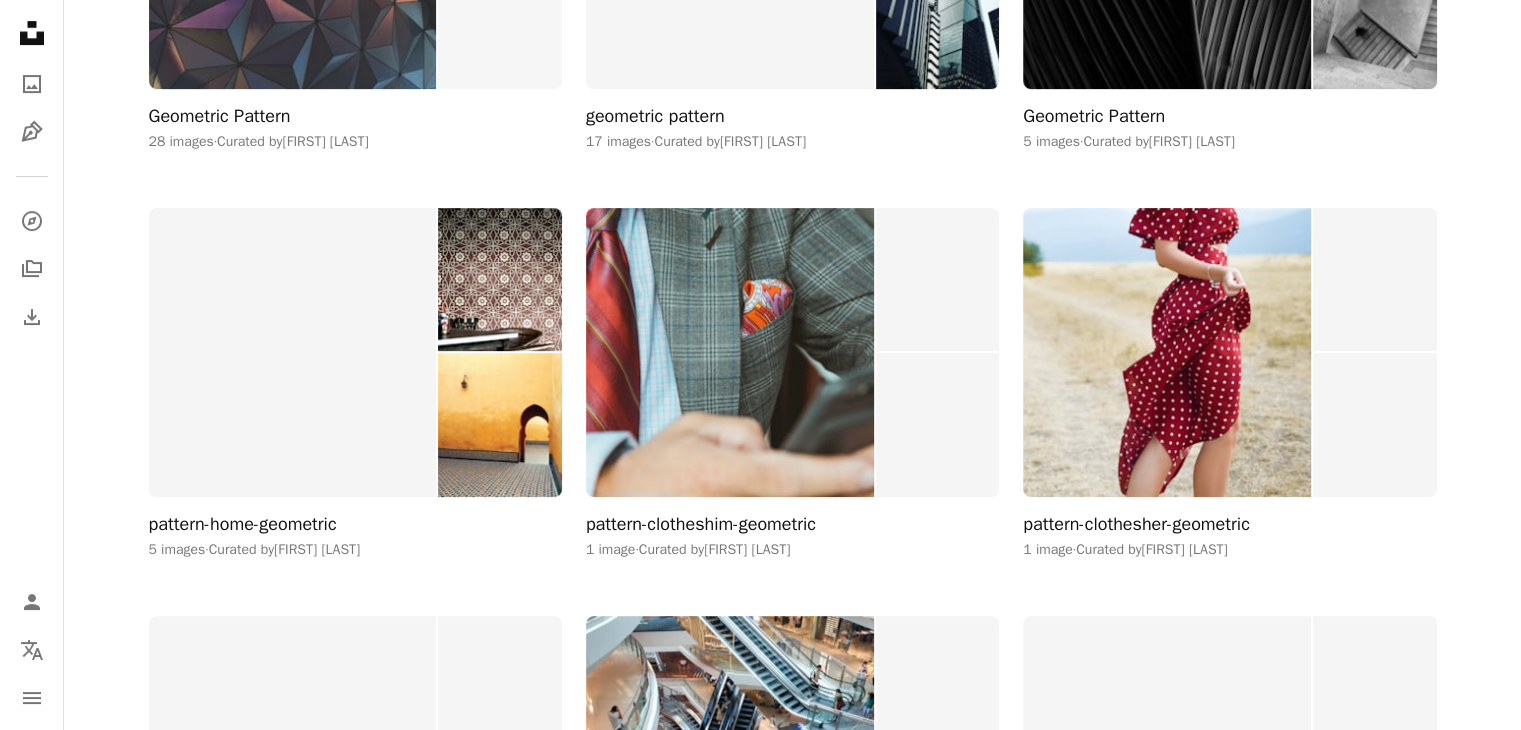 scroll, scrollTop: 0, scrollLeft: 0, axis: both 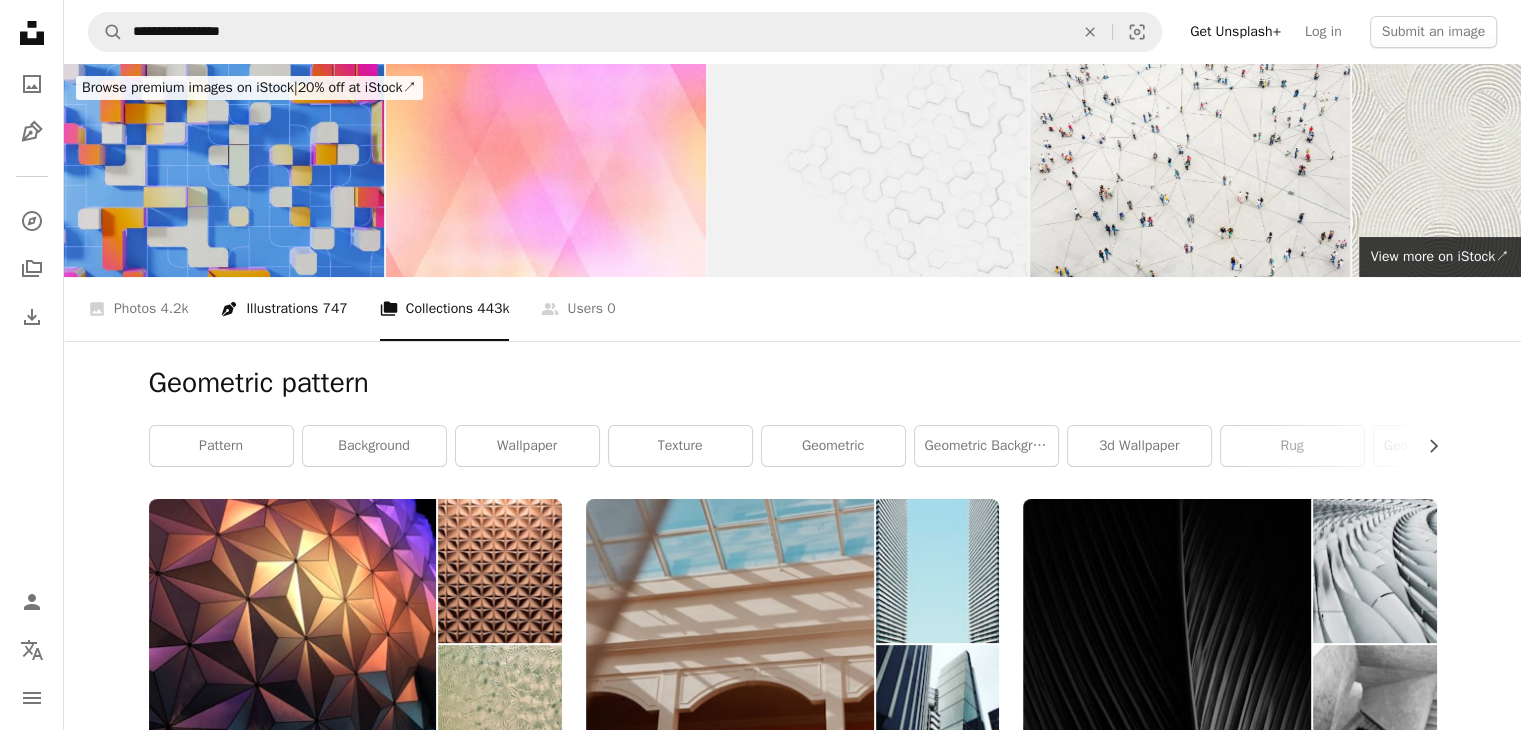 click on "Pen Tool Illustrations   747" at bounding box center (283, 309) 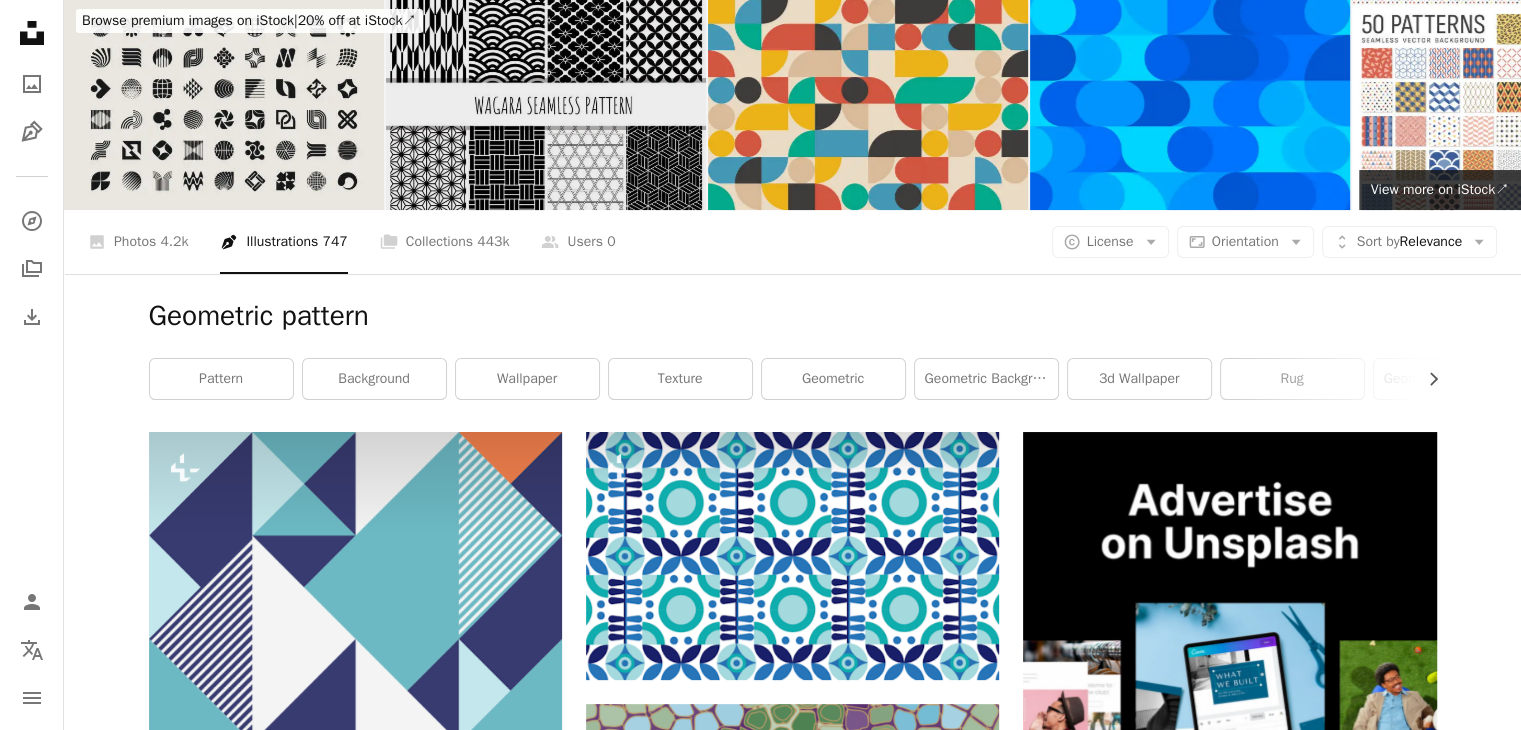 scroll, scrollTop: 0, scrollLeft: 0, axis: both 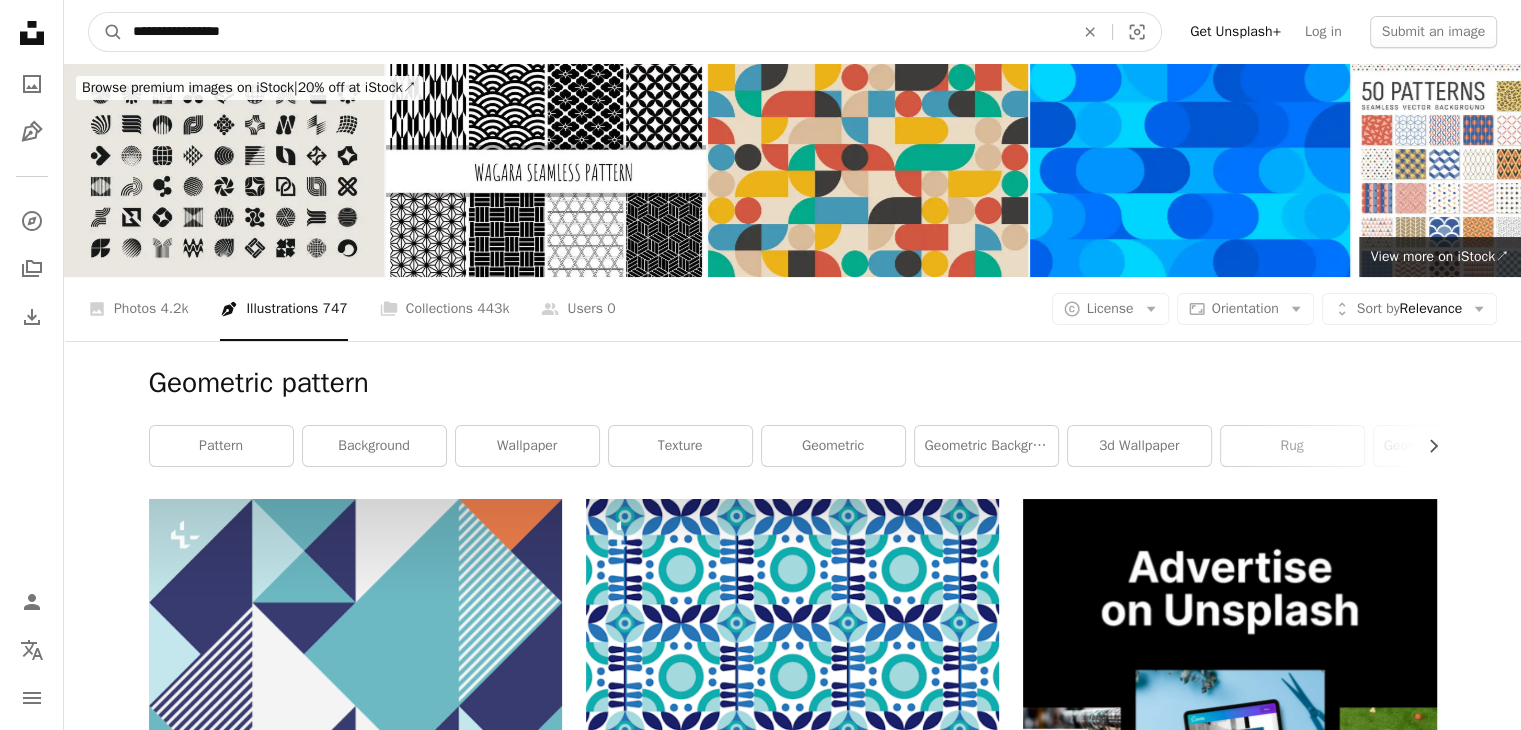 drag, startPoint x: 207, startPoint y: 32, endPoint x: 0, endPoint y: 45, distance: 207.4078 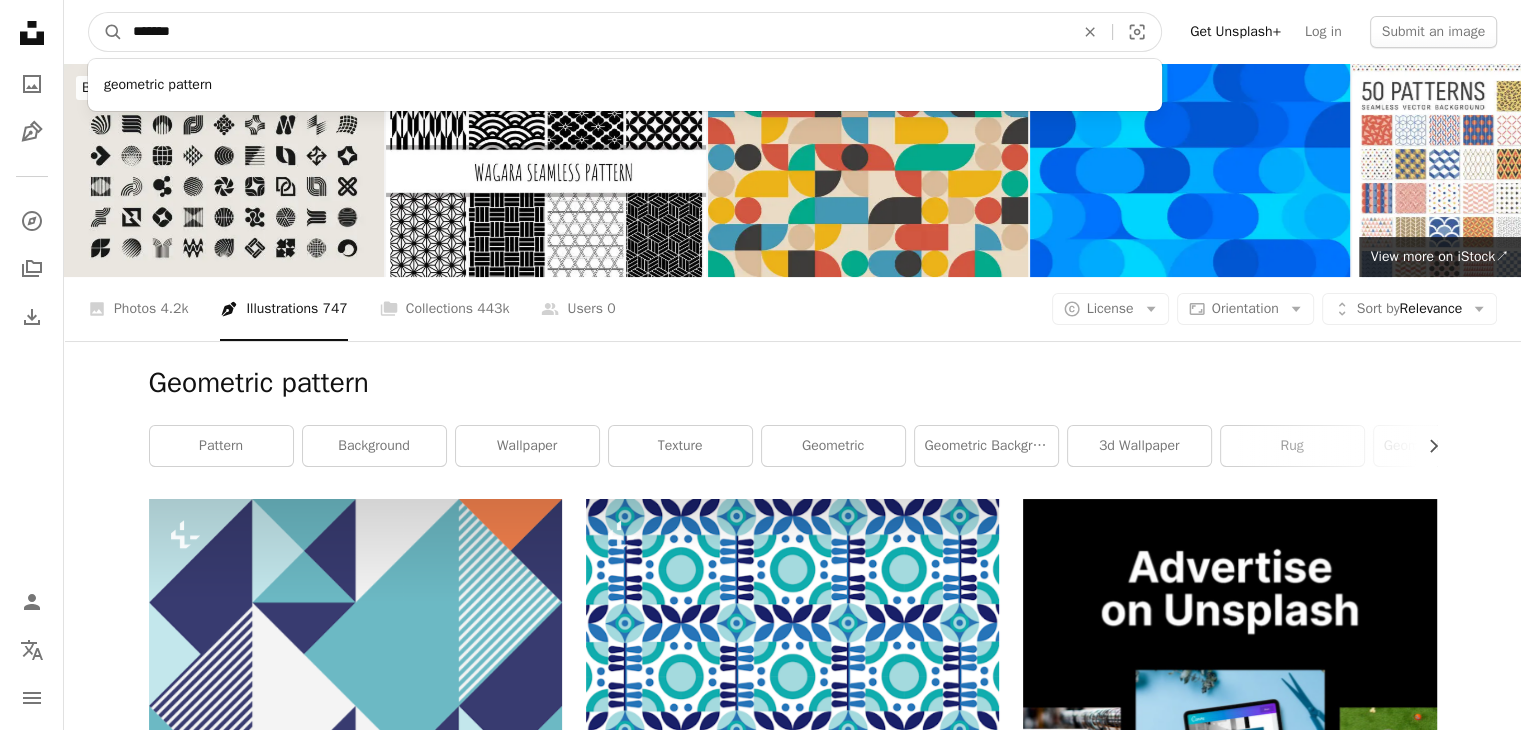 type on "*******" 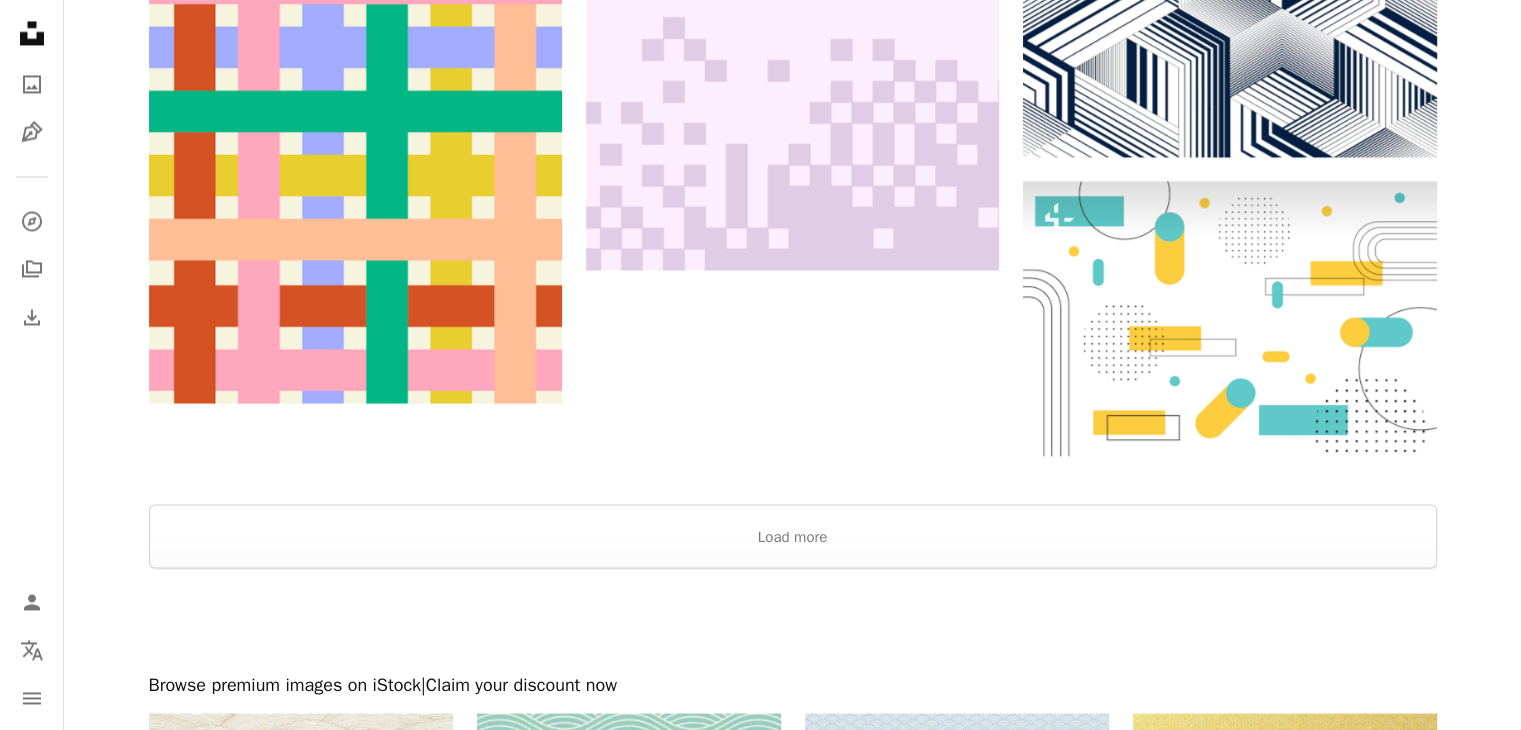 scroll, scrollTop: 3500, scrollLeft: 0, axis: vertical 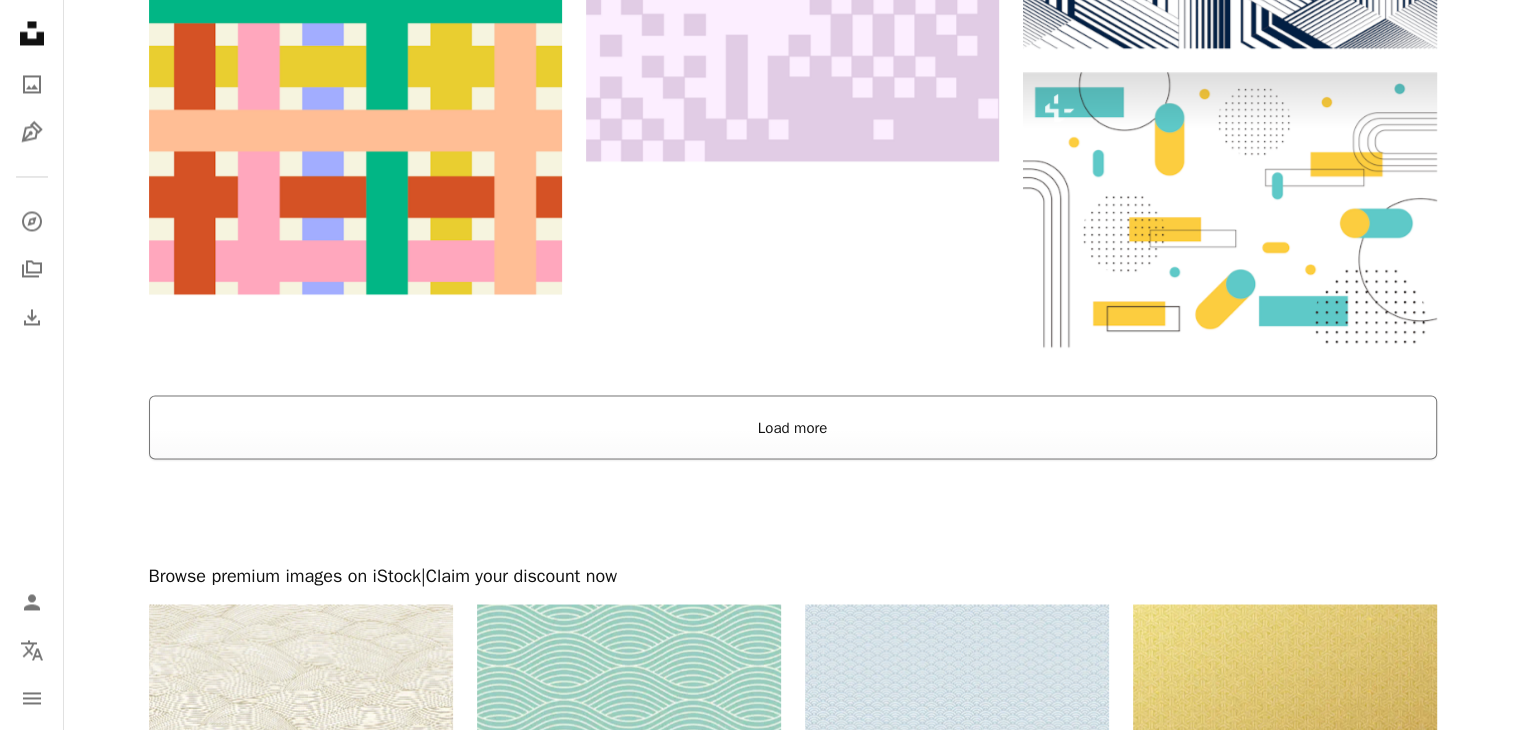 click on "Load more" at bounding box center [793, 427] 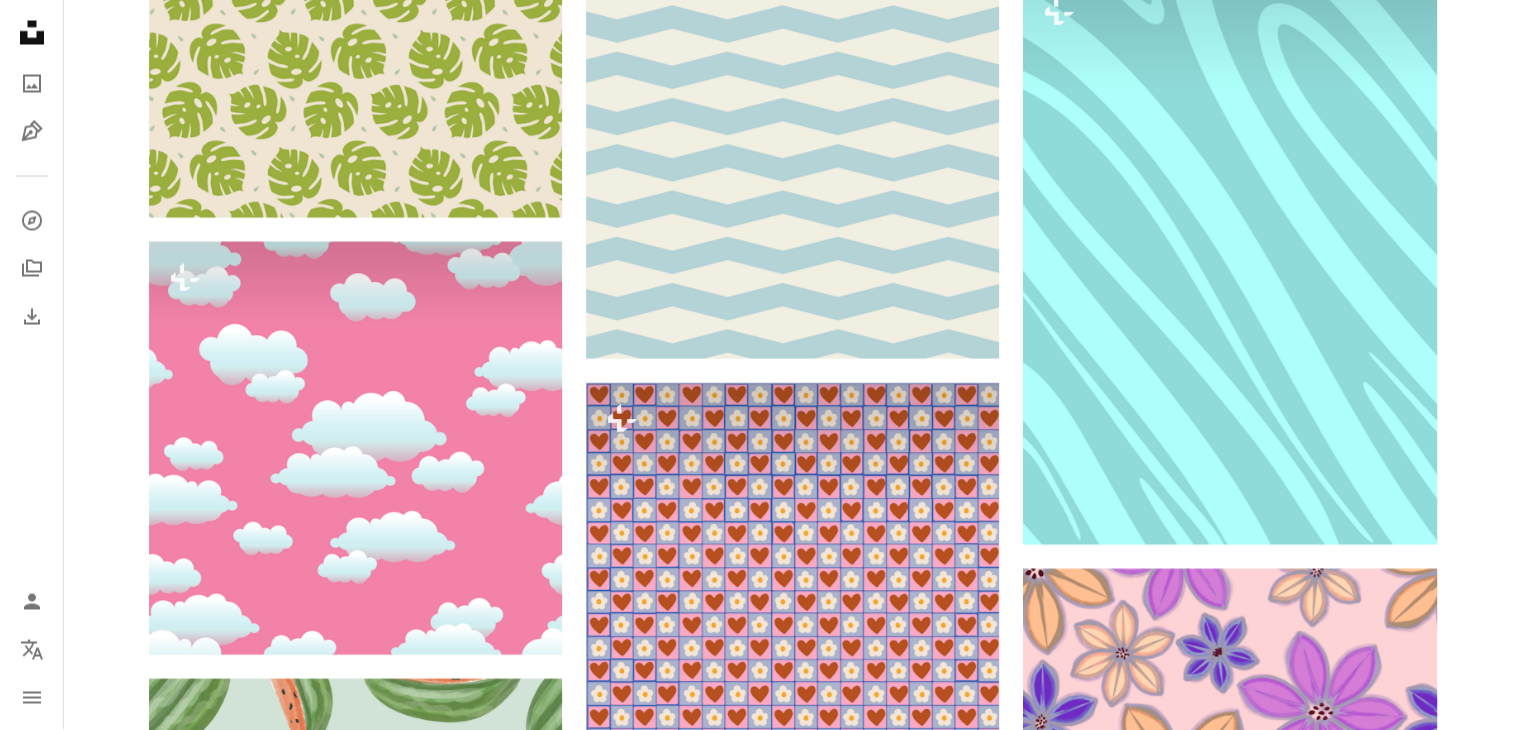 scroll, scrollTop: 3900, scrollLeft: 0, axis: vertical 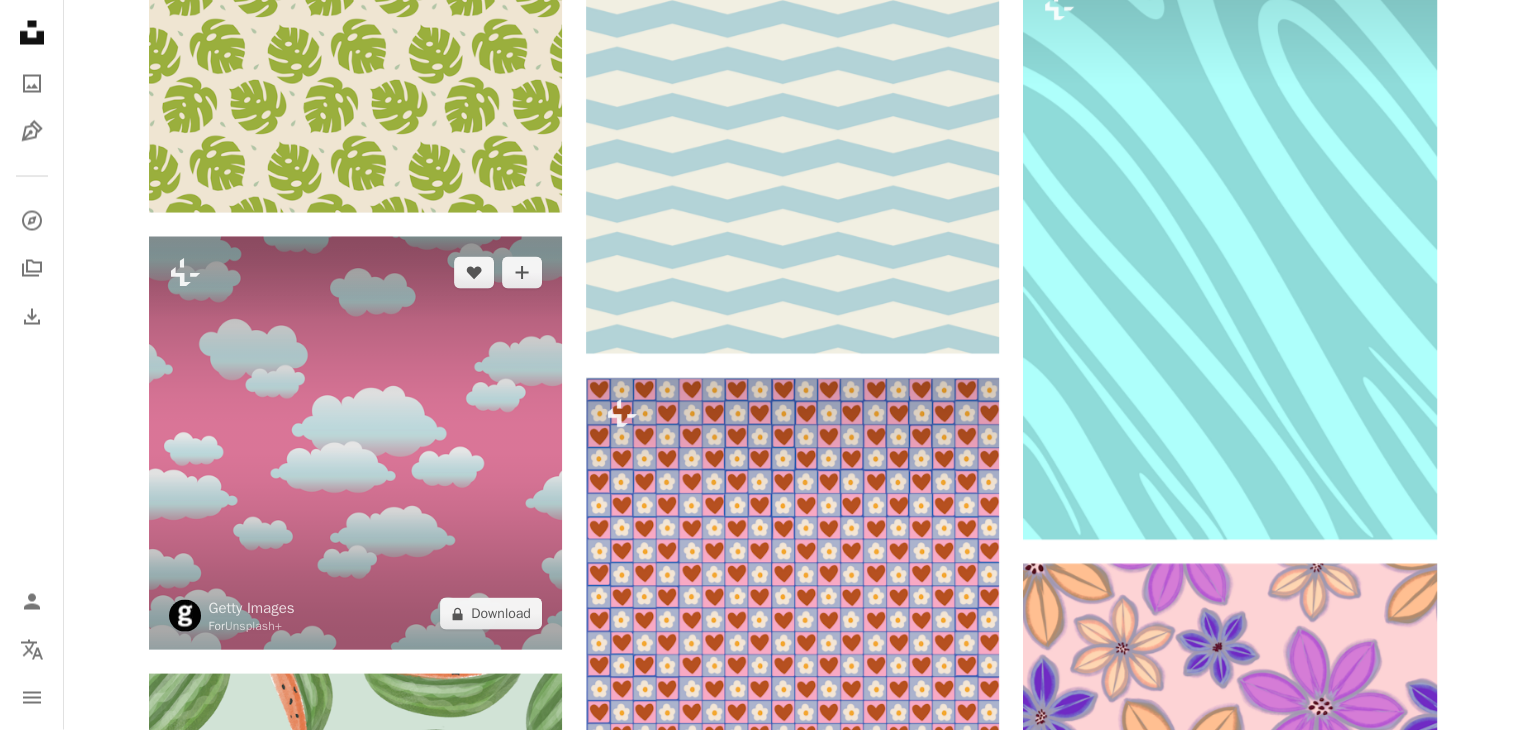click at bounding box center [355, 443] 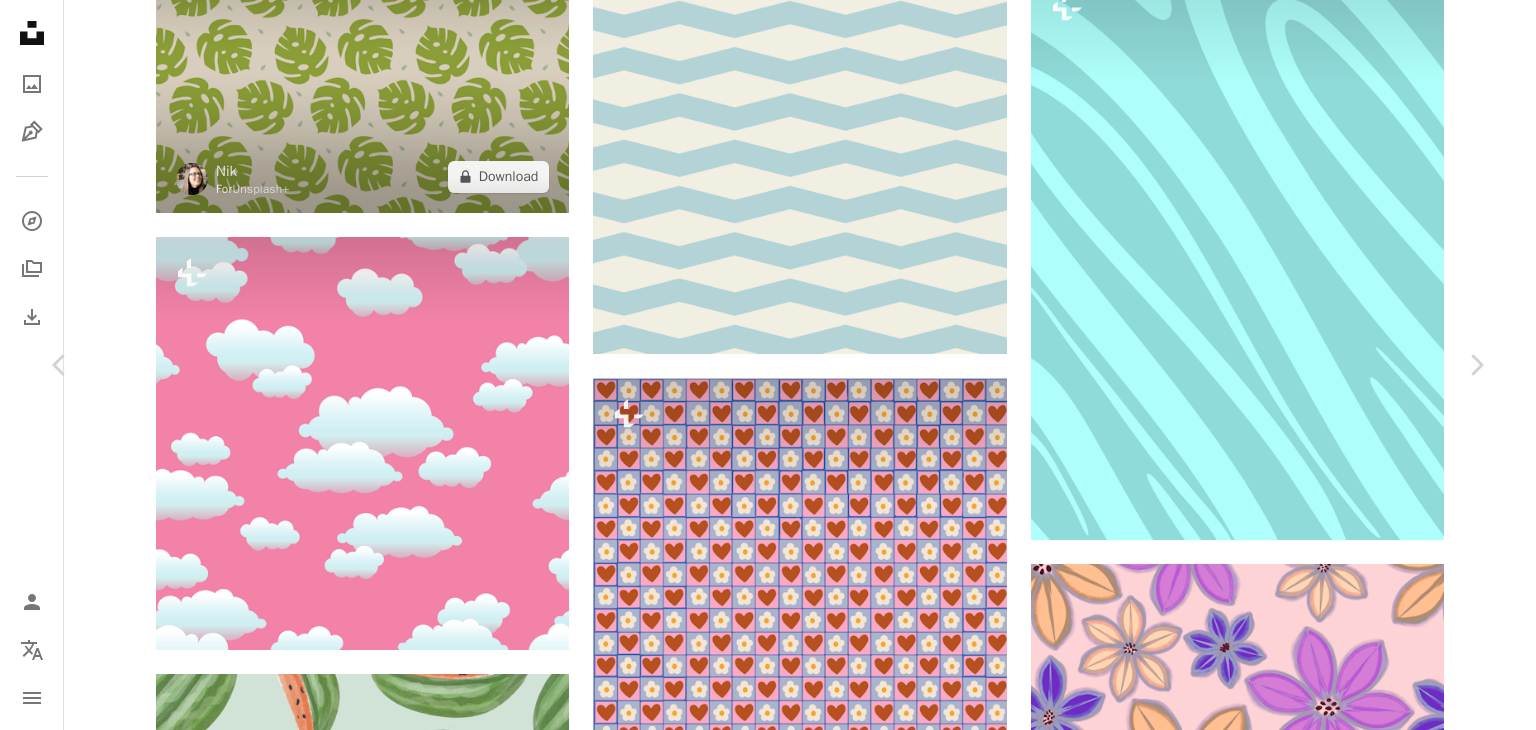 click on "An X shape" at bounding box center (20, 20) 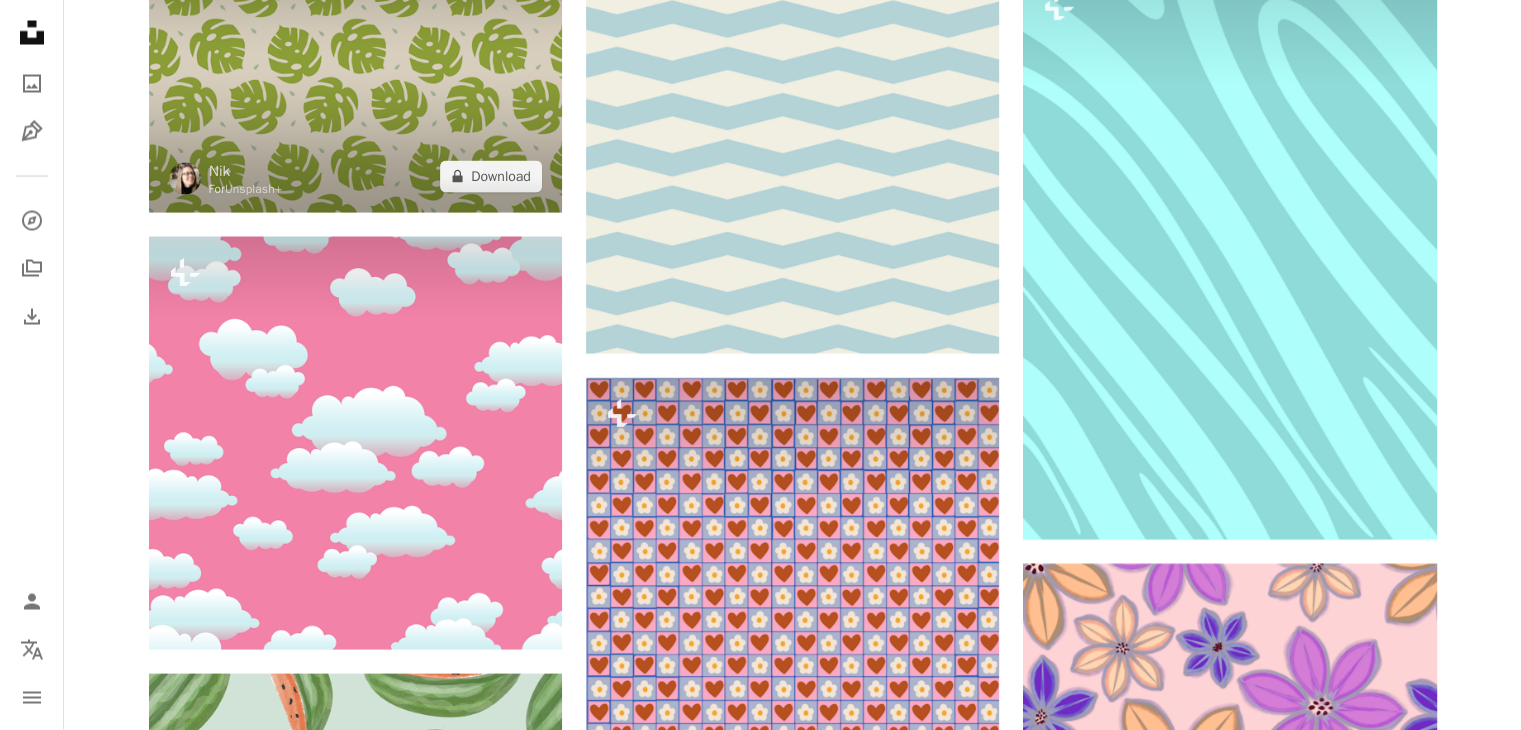 click at bounding box center (355, 65) 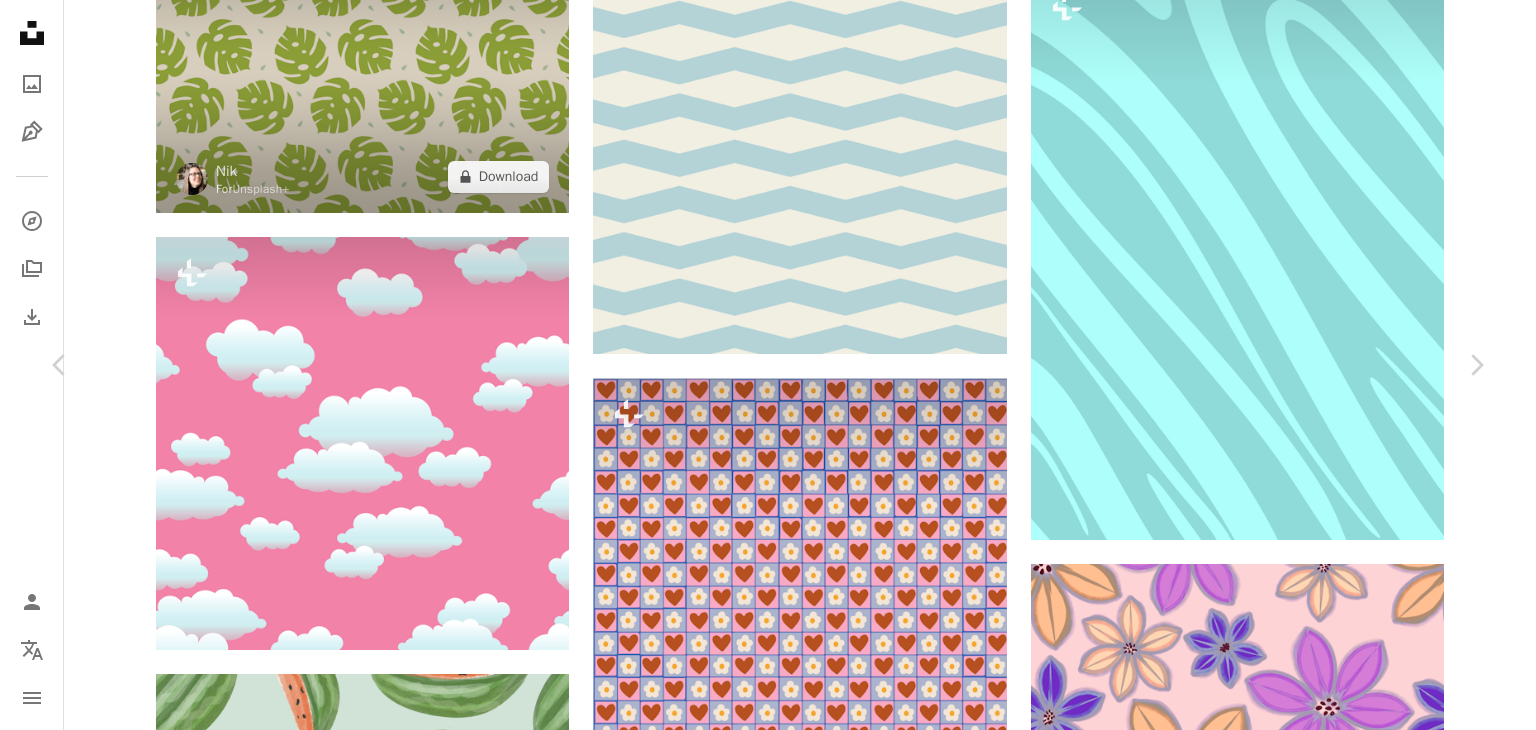 click on "An X shape" at bounding box center (20, 20) 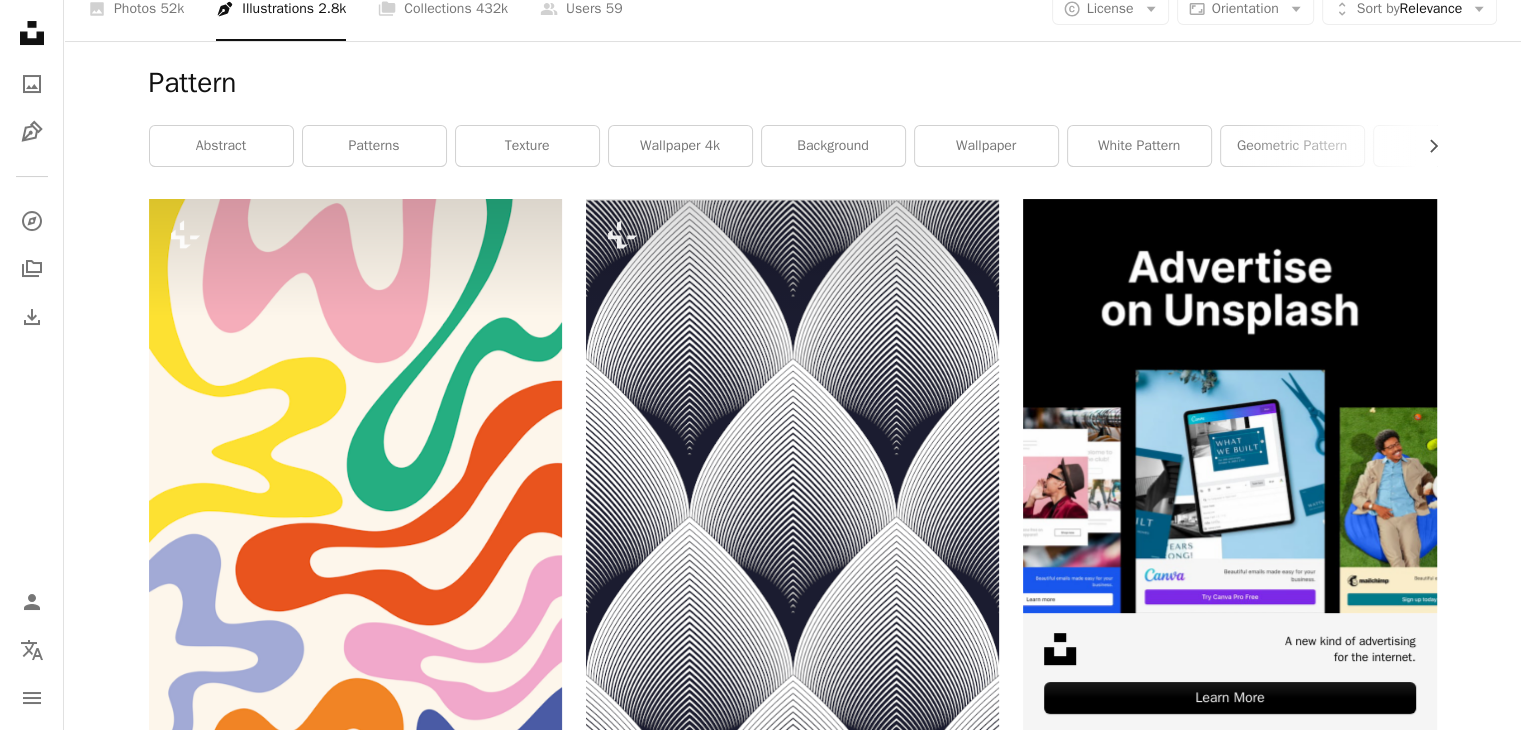 scroll, scrollTop: 0, scrollLeft: 0, axis: both 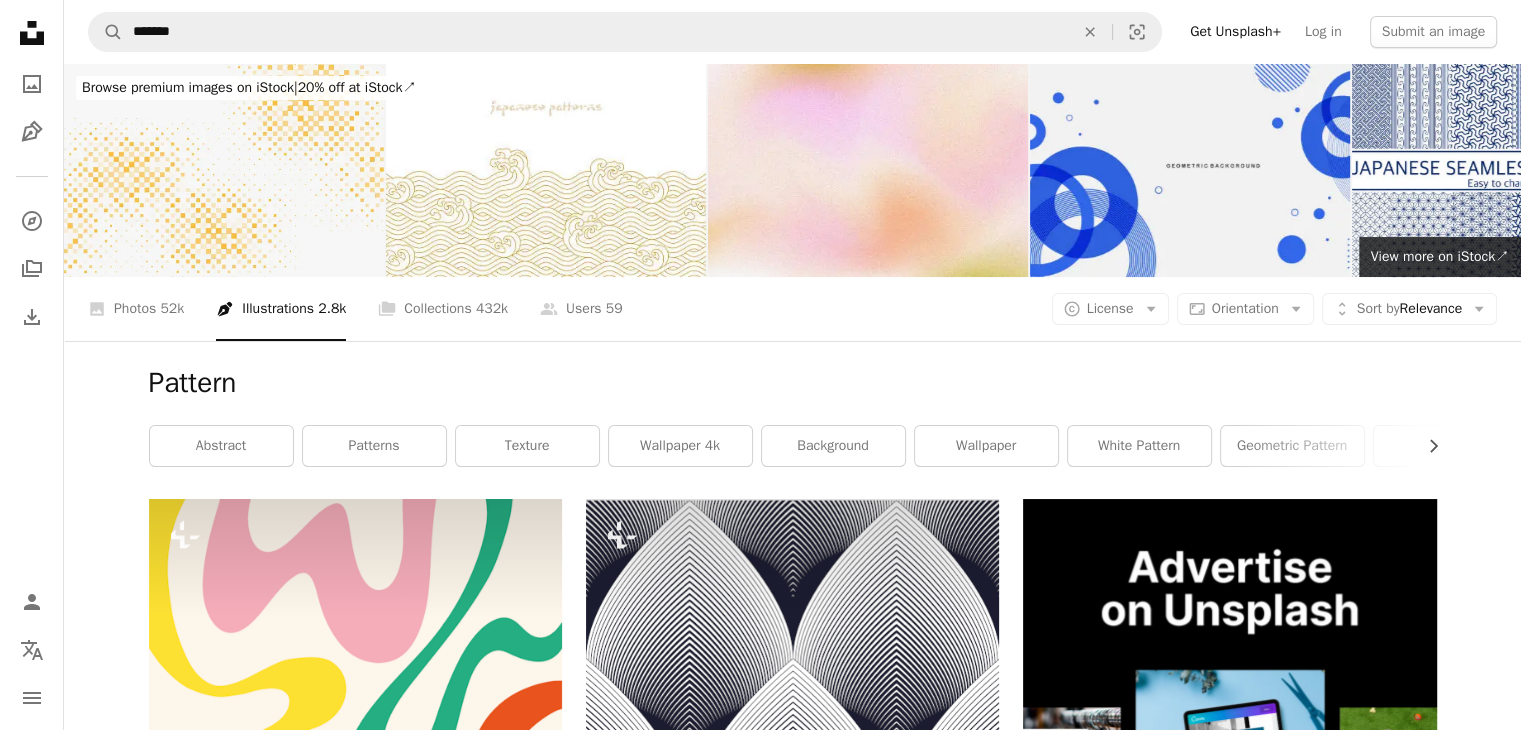click on "Pen Tool Illustrations   2.8k" at bounding box center (281, 309) 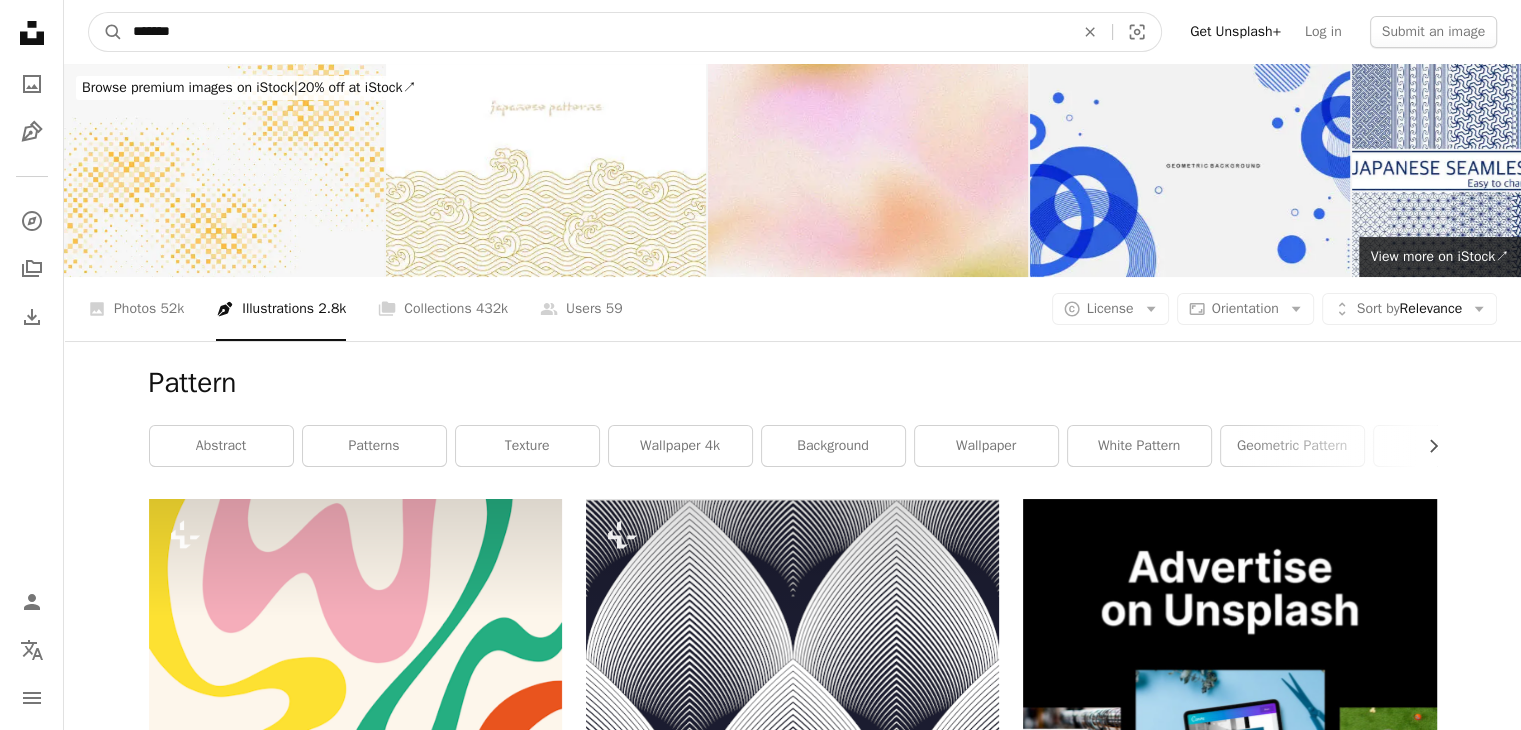 click on "*******" at bounding box center [595, 32] 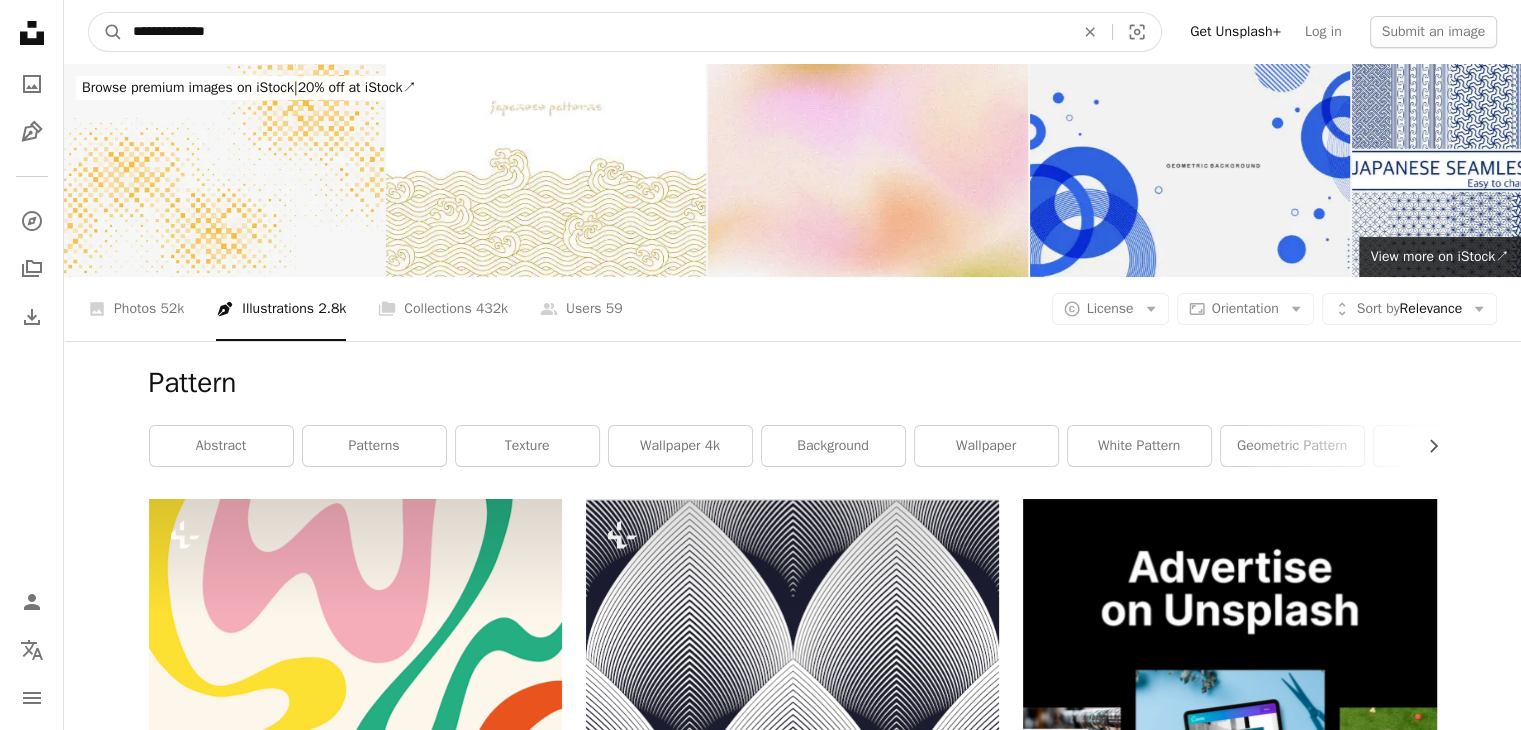 type on "**********" 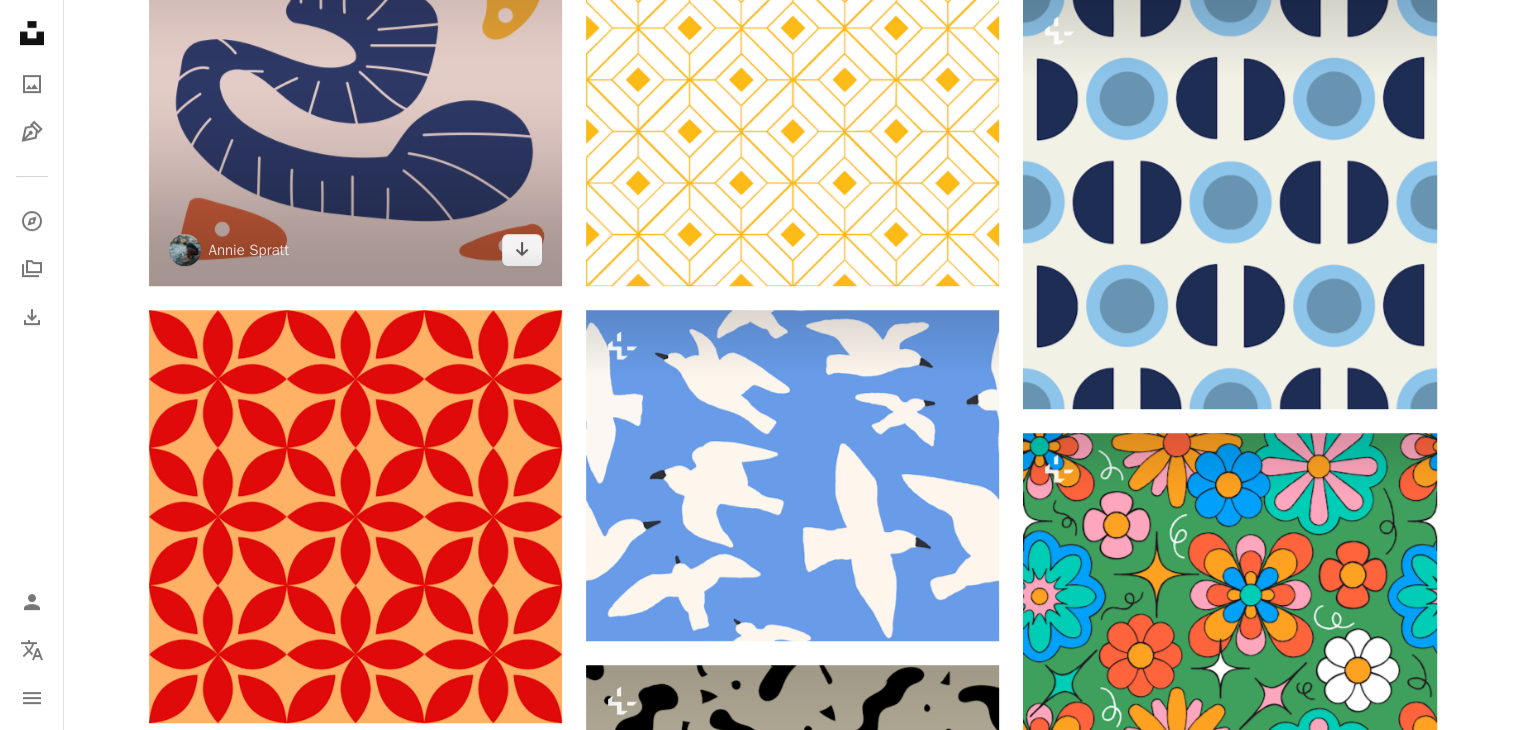 scroll, scrollTop: 1100, scrollLeft: 0, axis: vertical 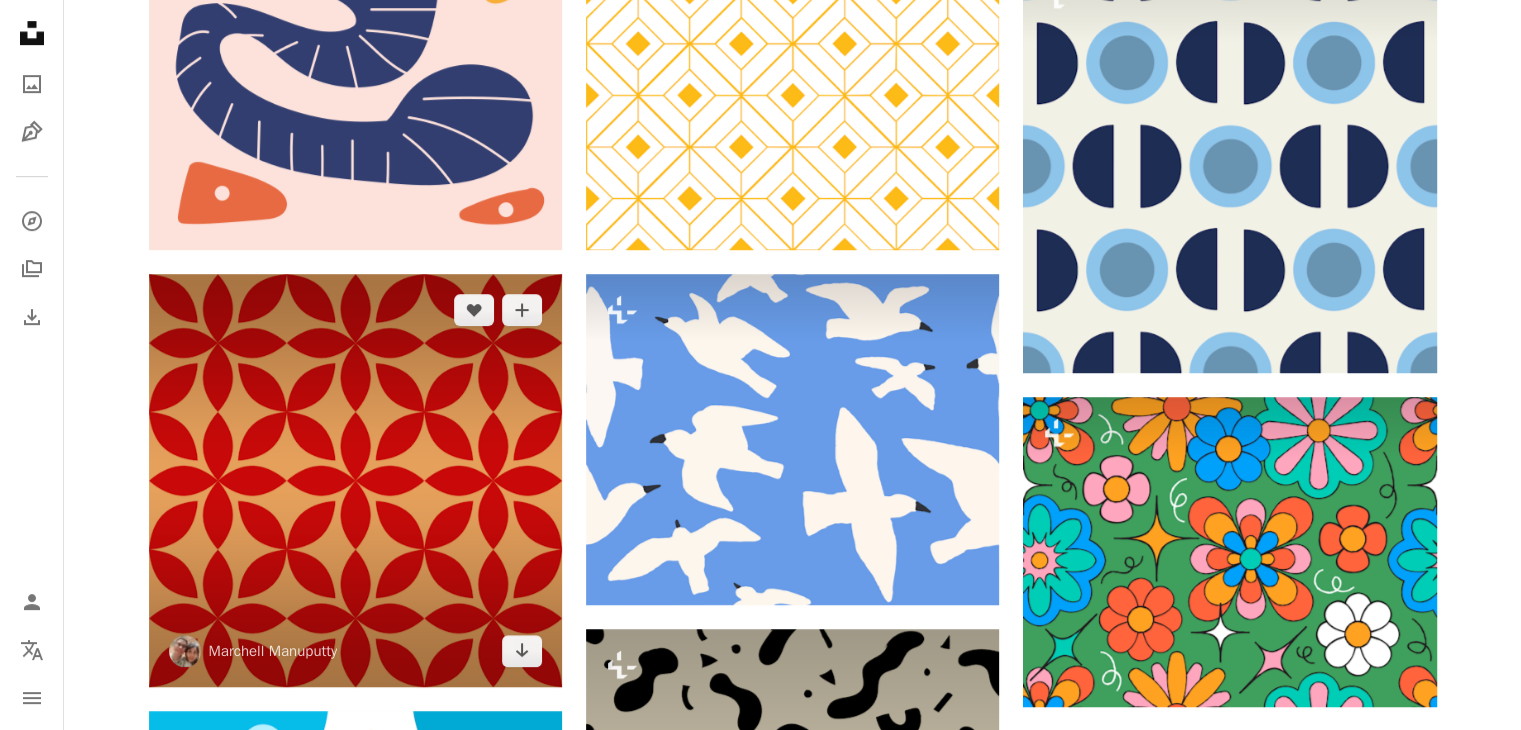 click at bounding box center [355, 480] 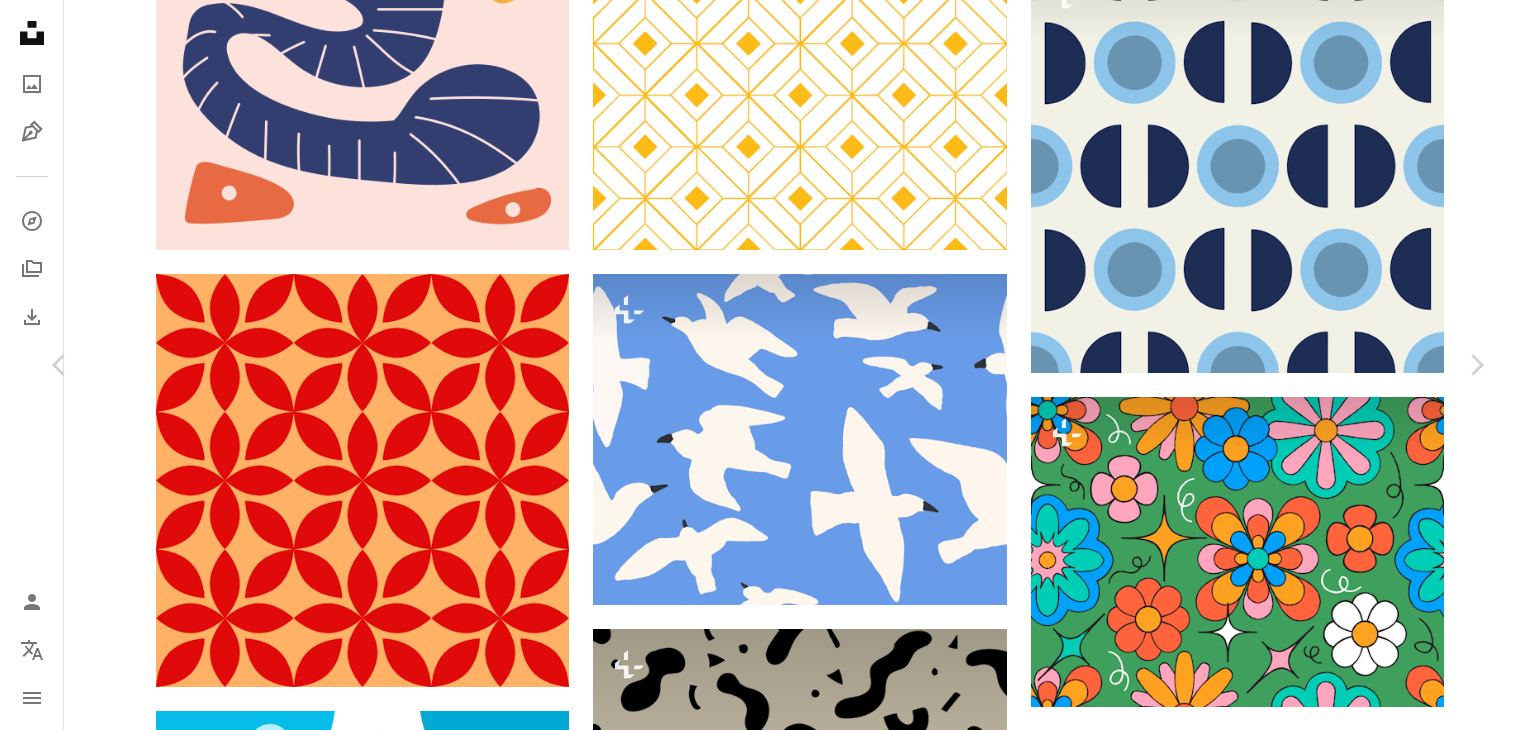 click on "An X shape" at bounding box center [20, 20] 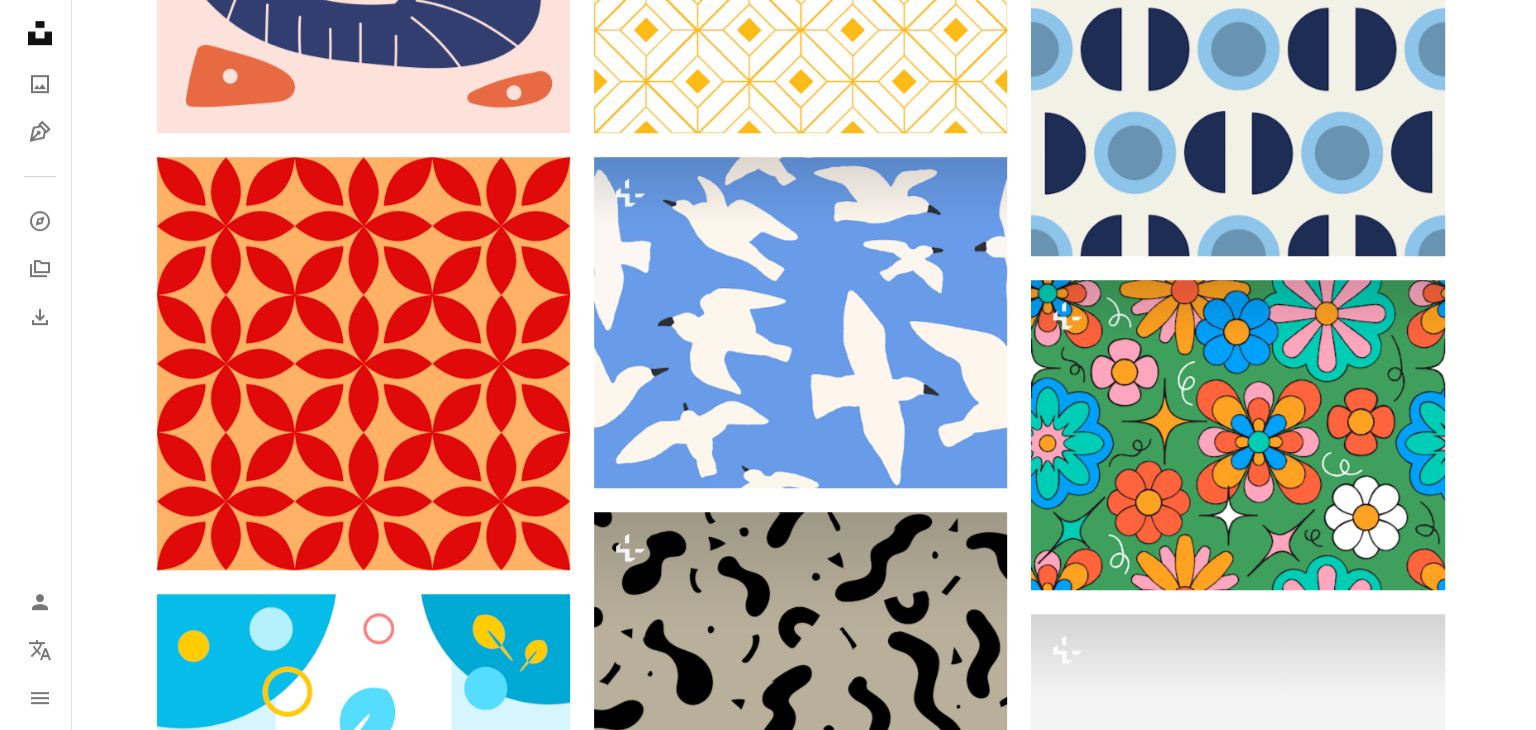 scroll, scrollTop: 1400, scrollLeft: 0, axis: vertical 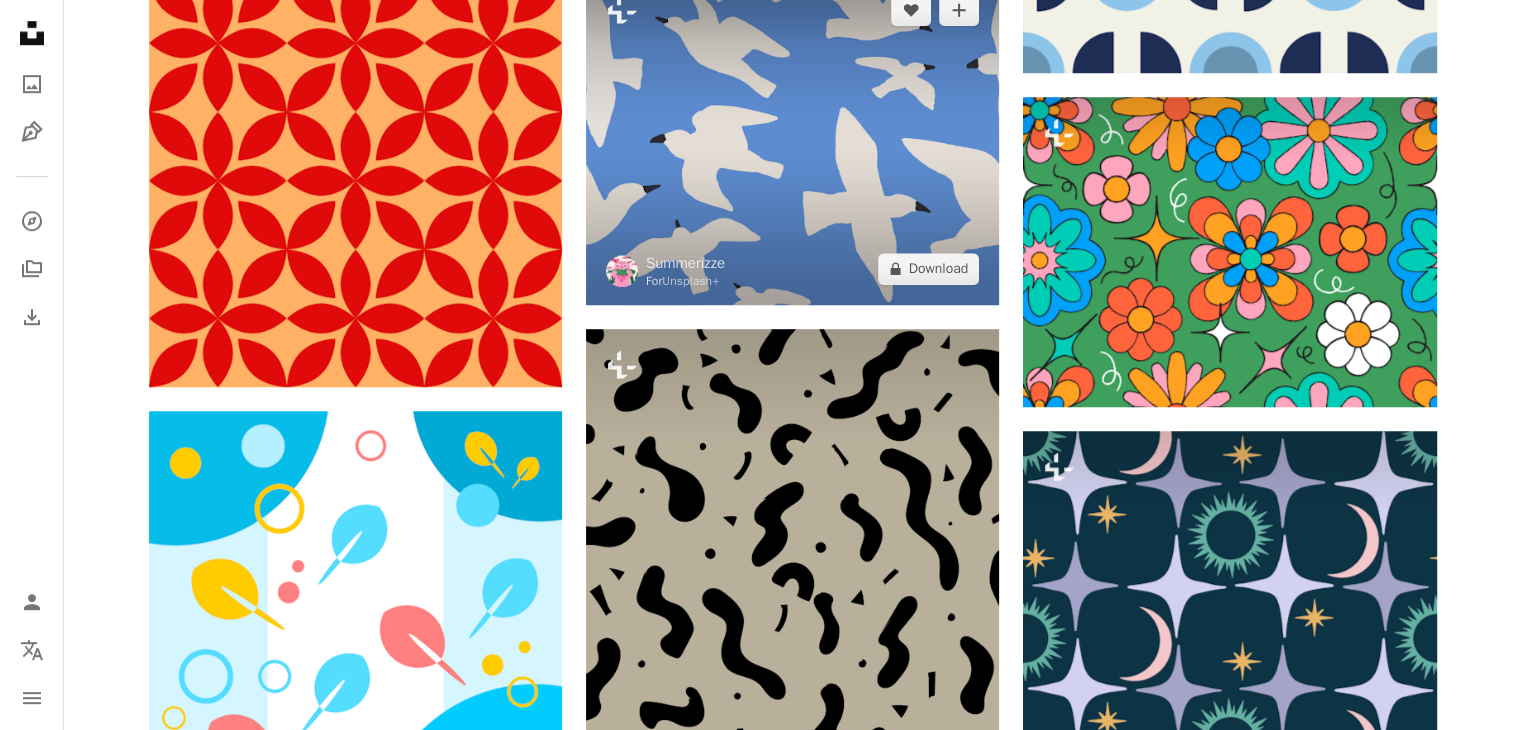 click at bounding box center (792, 139) 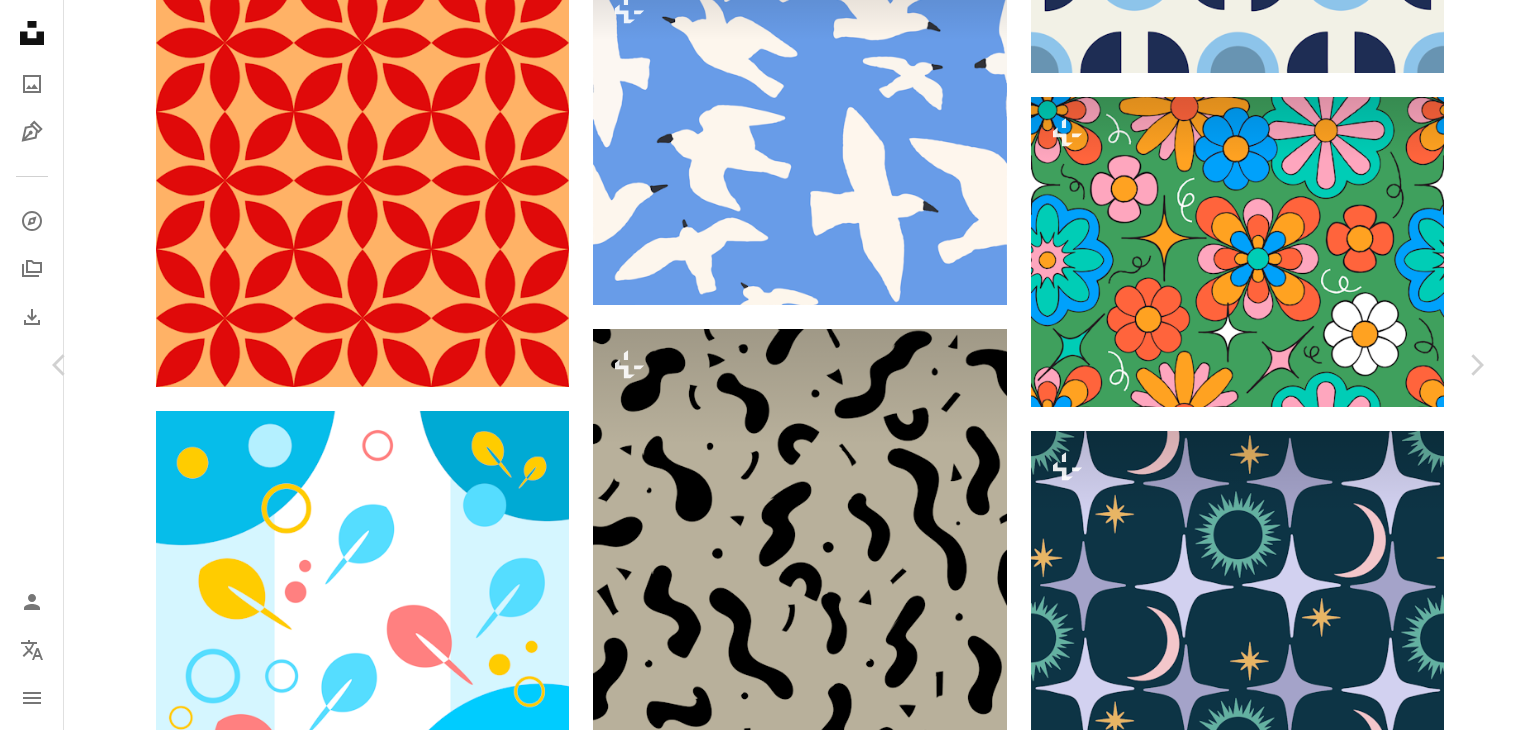 click on "An X shape" at bounding box center (20, 20) 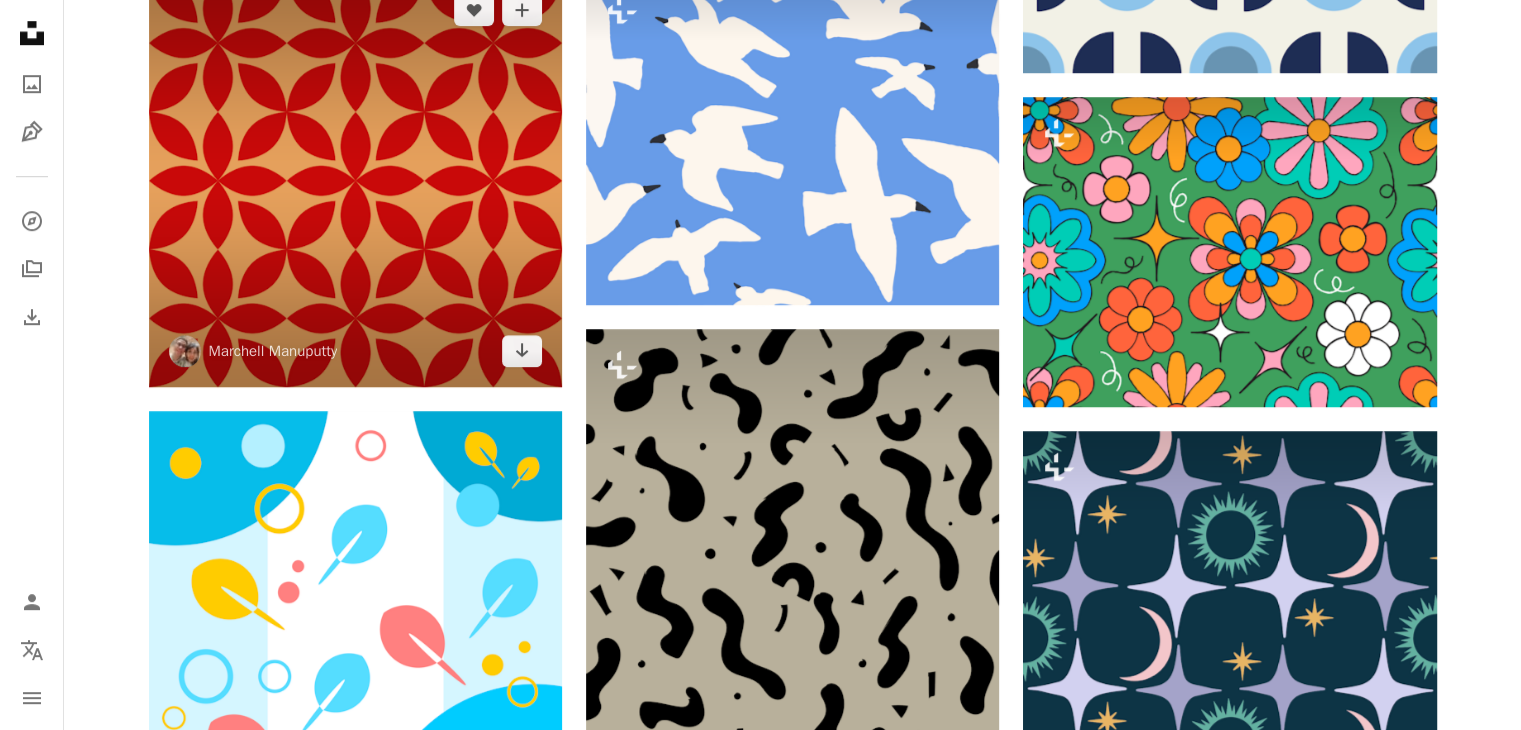 click at bounding box center [355, 180] 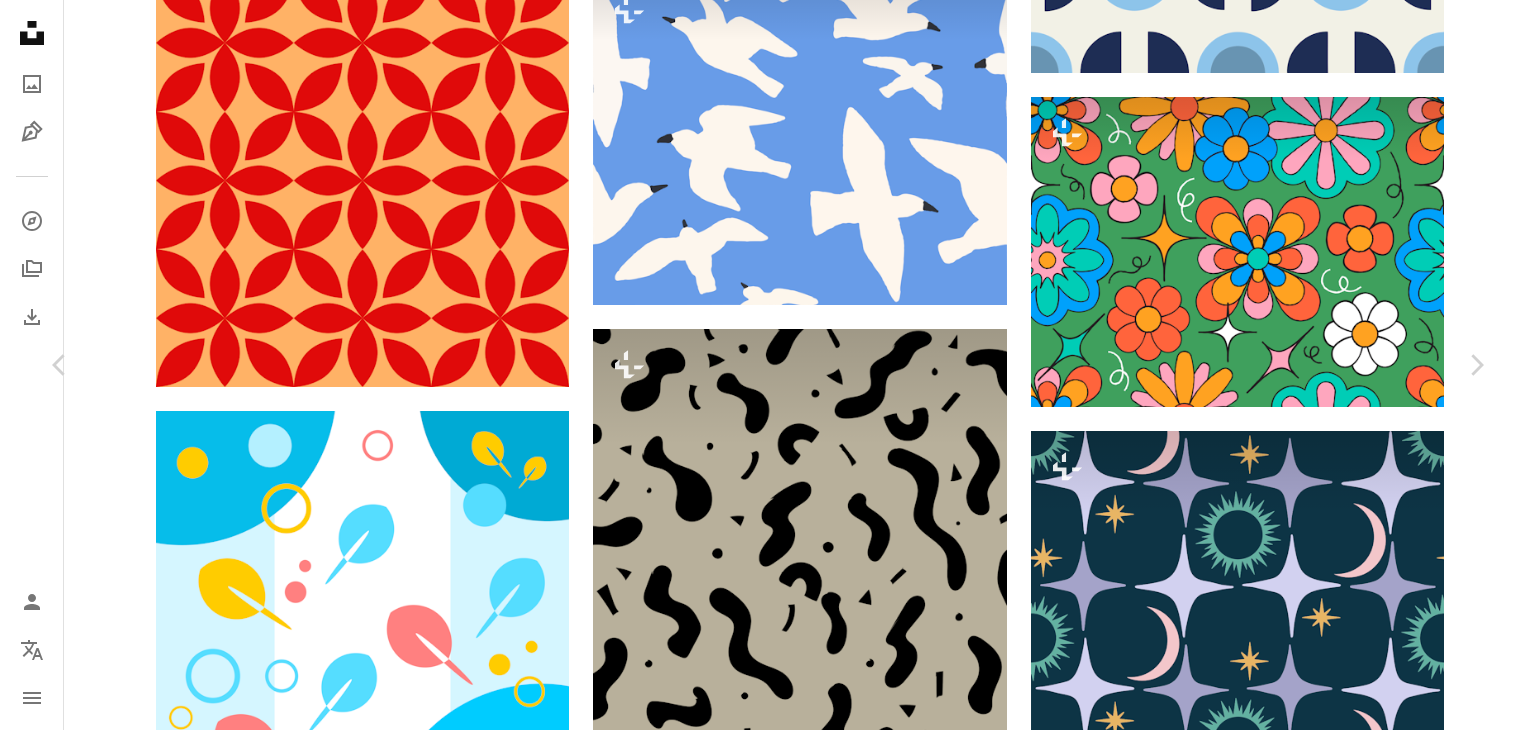 click on "Download free Chevron down" at bounding box center (1311, 5412) 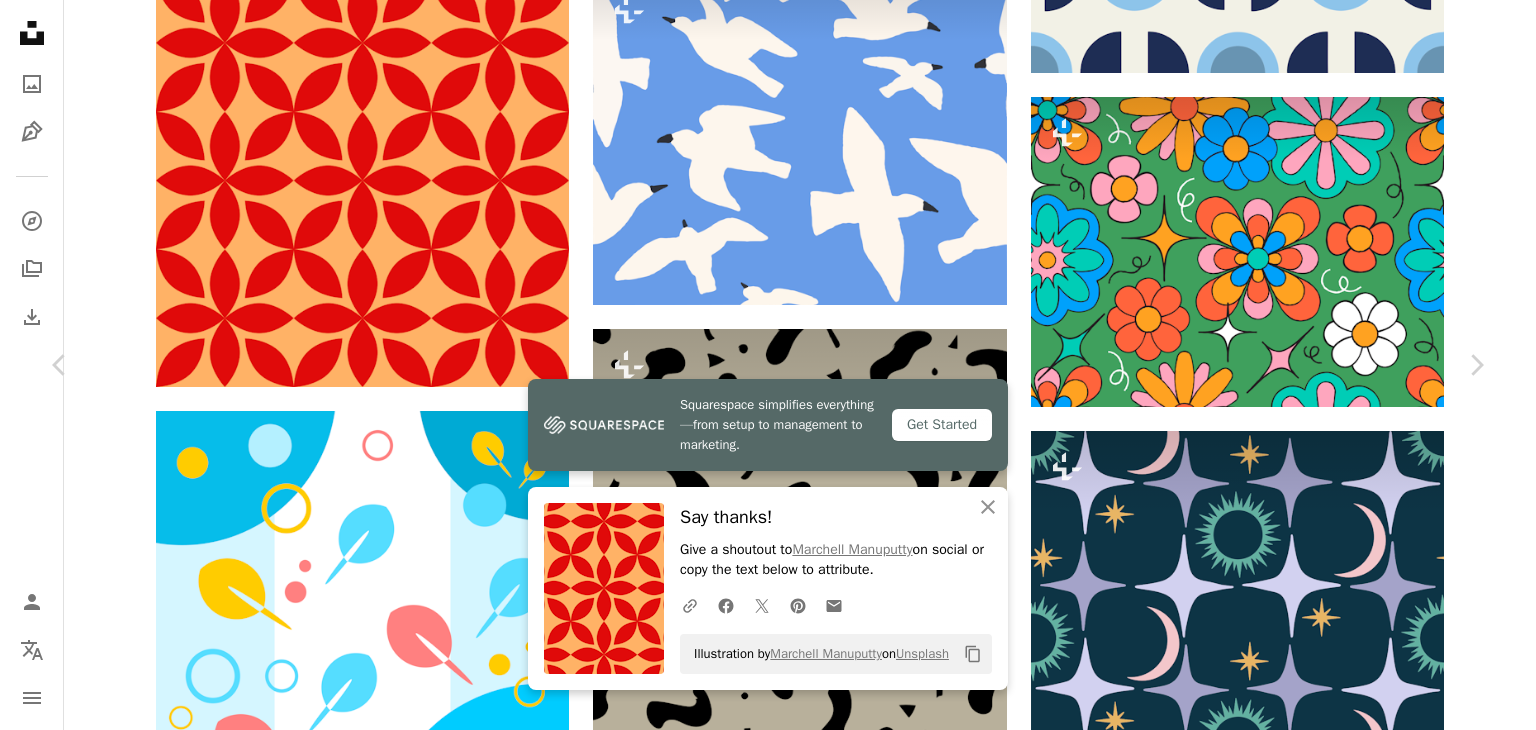 scroll, scrollTop: 1300, scrollLeft: 0, axis: vertical 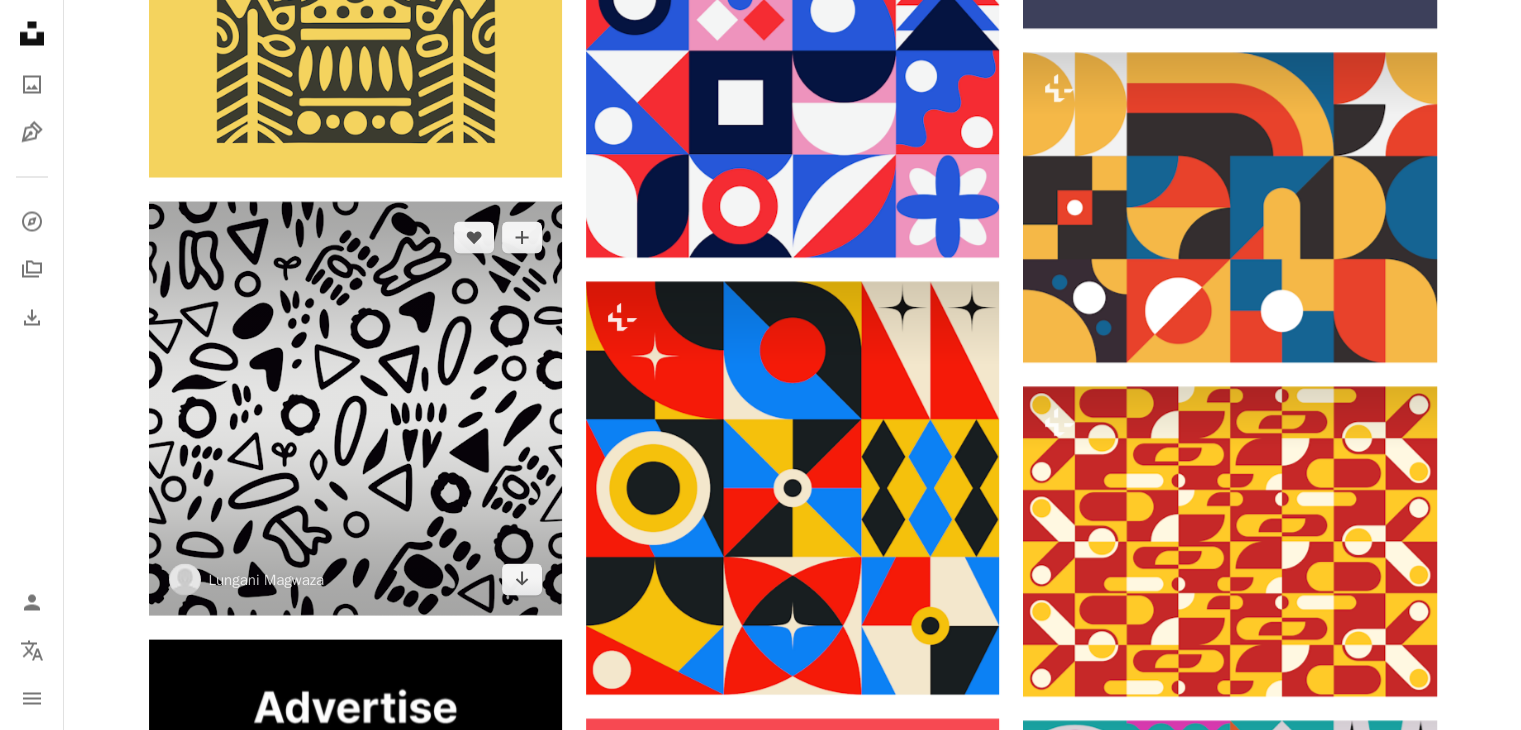 click at bounding box center (355, 407) 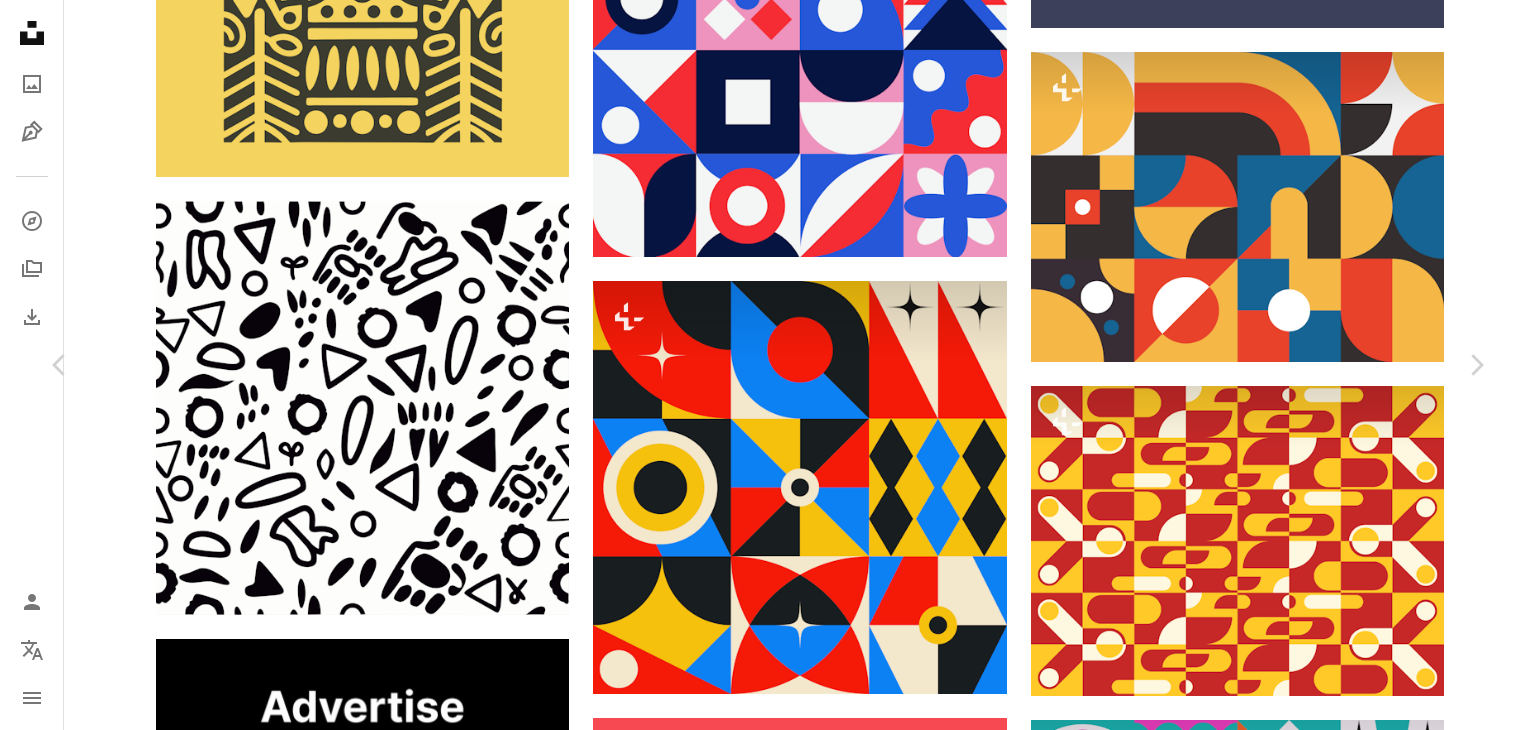 click on "Download free Chevron down" at bounding box center [1311, 3012] 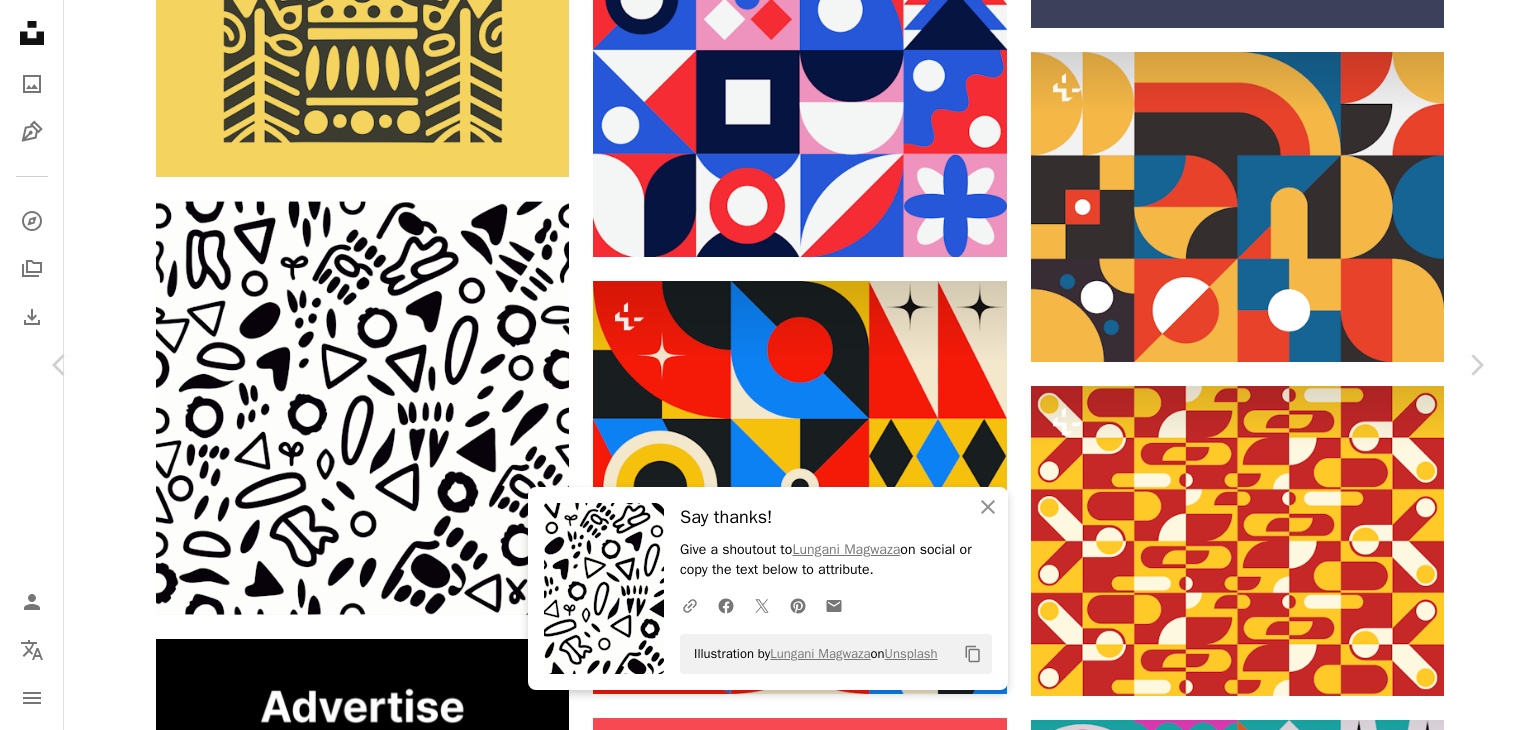 click on "Illustration by [PERSON] on Unsplash
Copy content [PERSON] [PERSON]" at bounding box center (768, 3330) 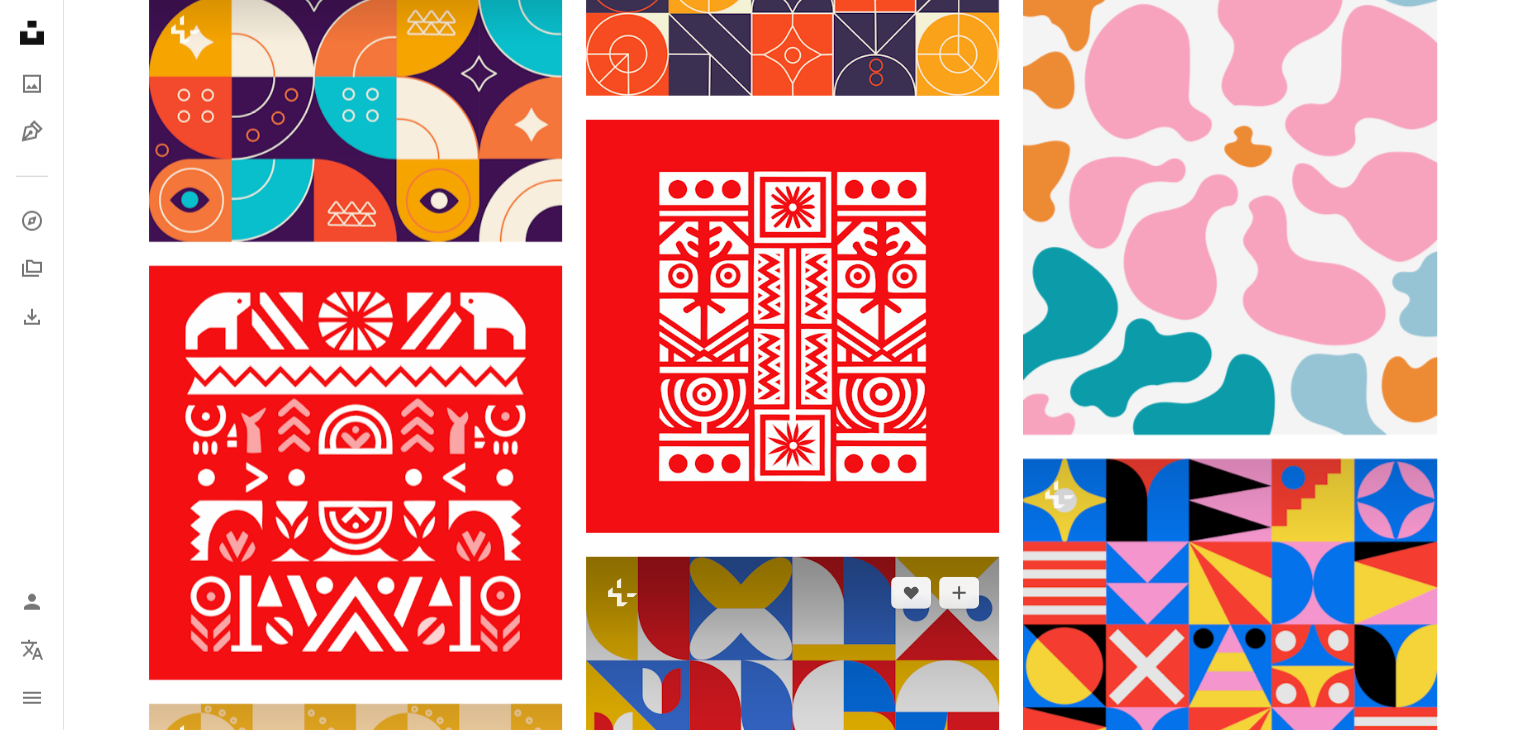 scroll, scrollTop: 5800, scrollLeft: 0, axis: vertical 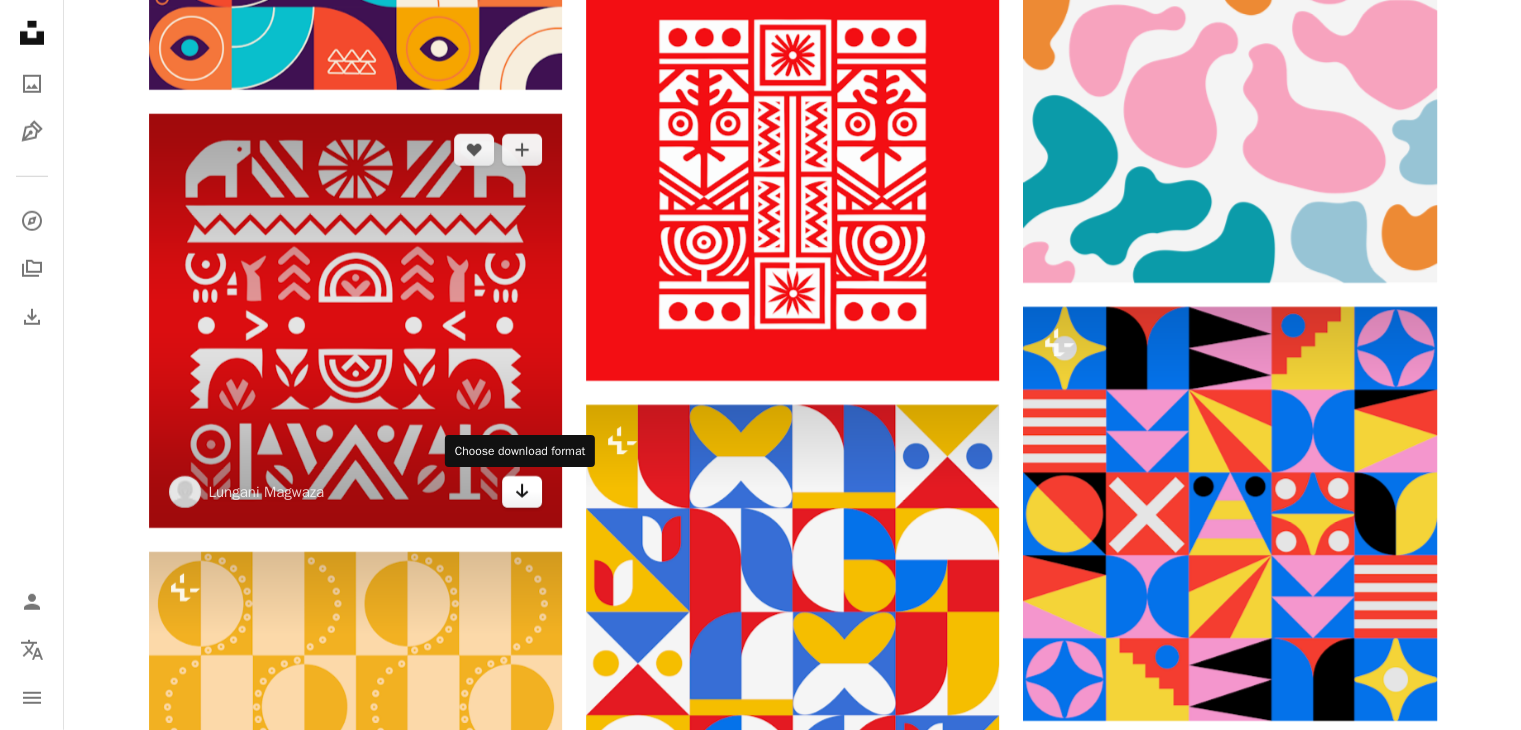 click on "Arrow pointing down" 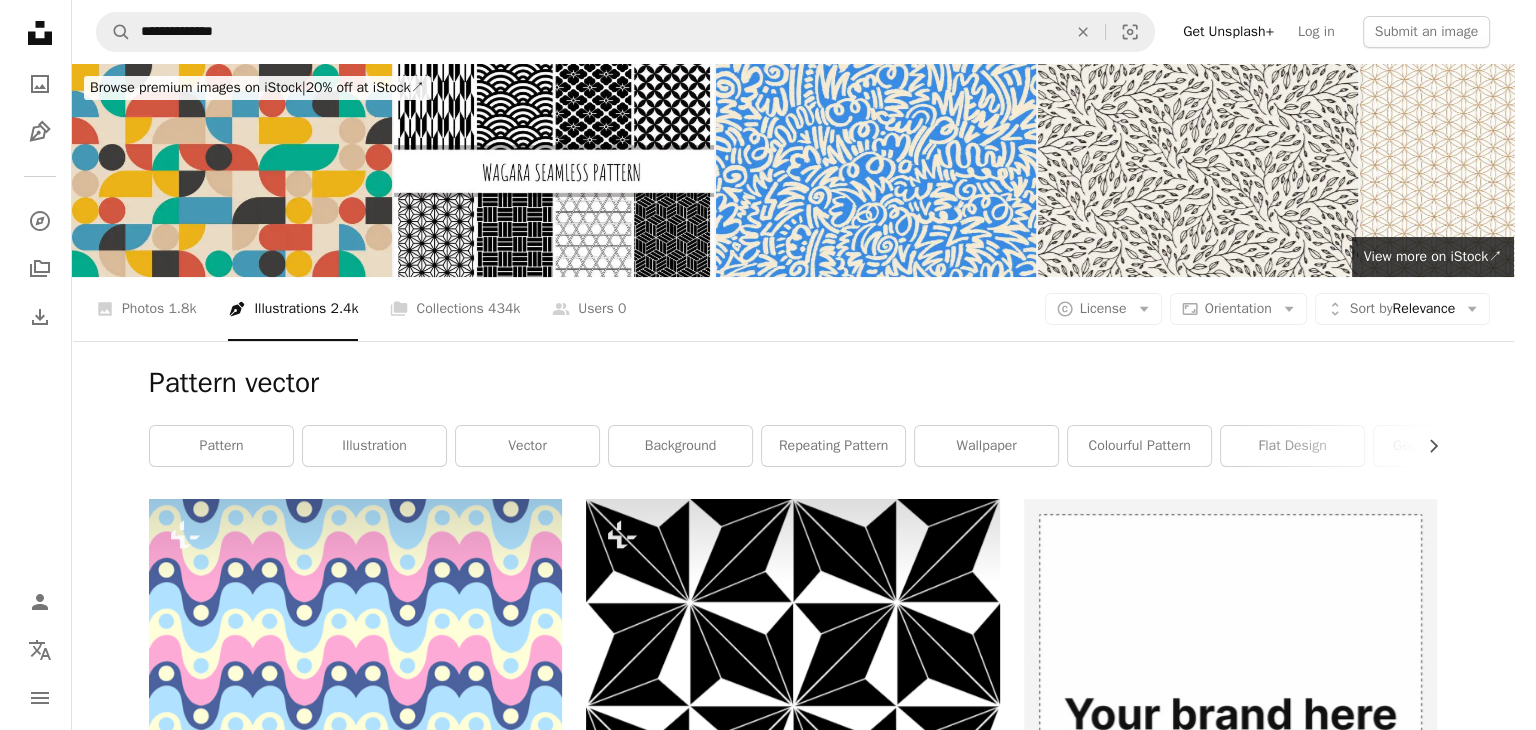 scroll, scrollTop: 0, scrollLeft: 0, axis: both 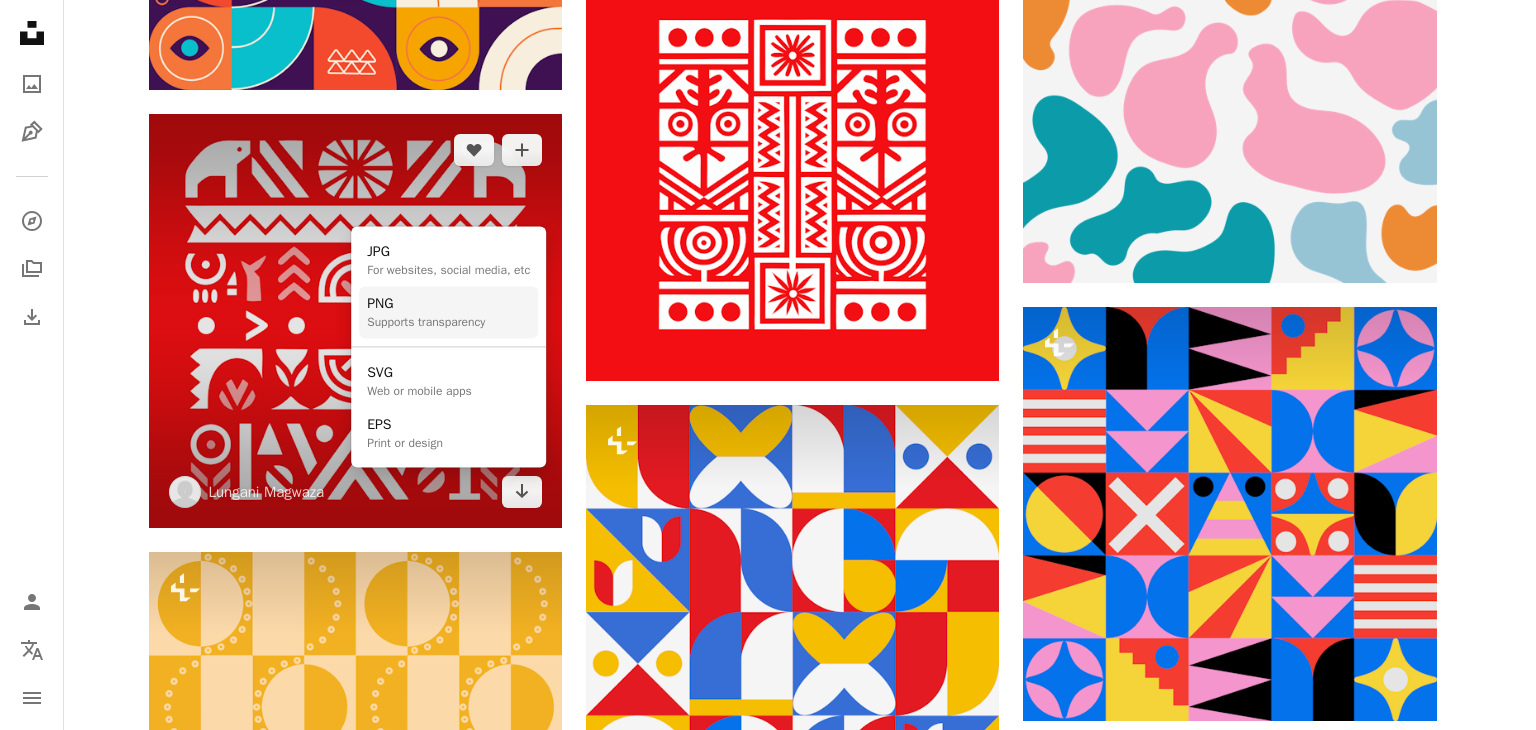 click on "PNG" at bounding box center (426, 304) 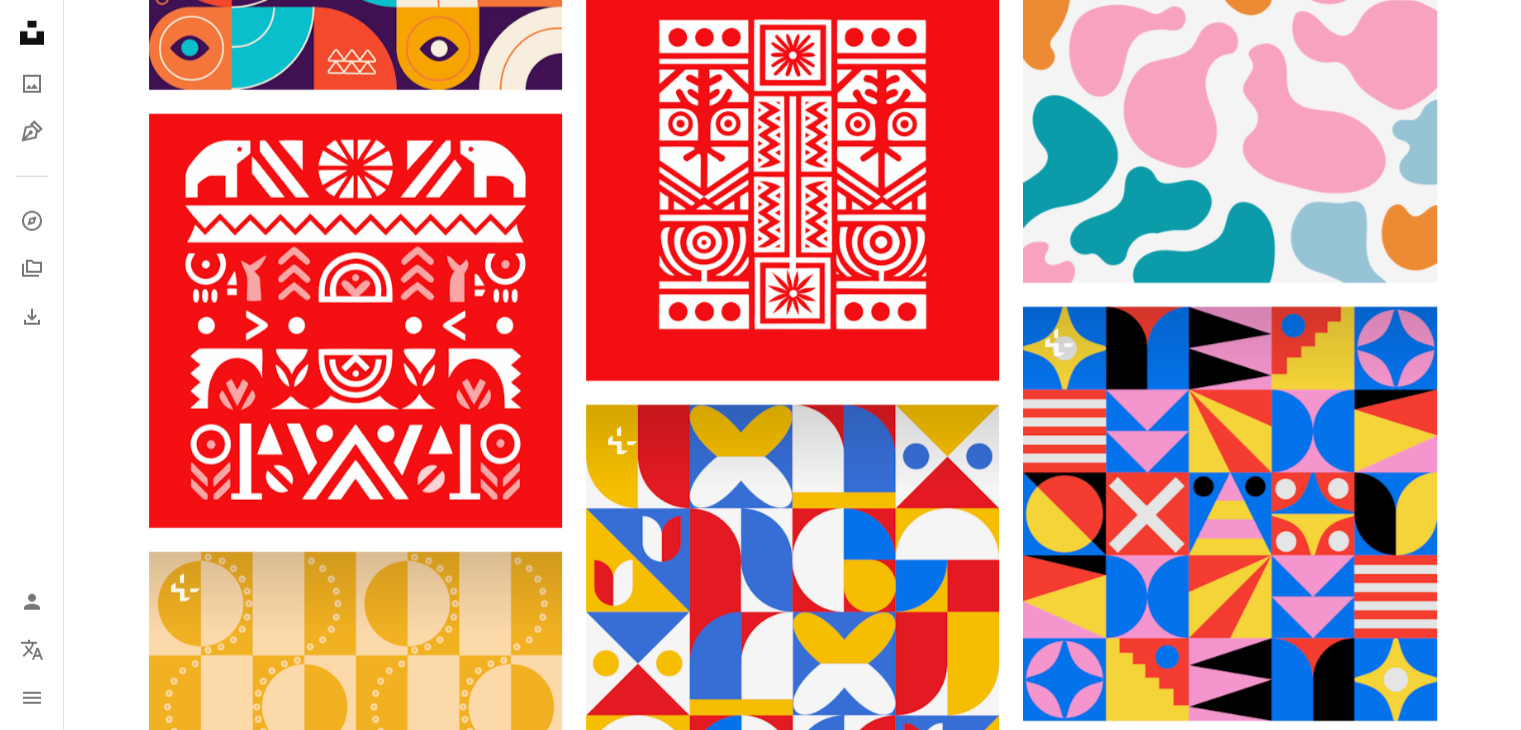 scroll, scrollTop: 0, scrollLeft: 0, axis: both 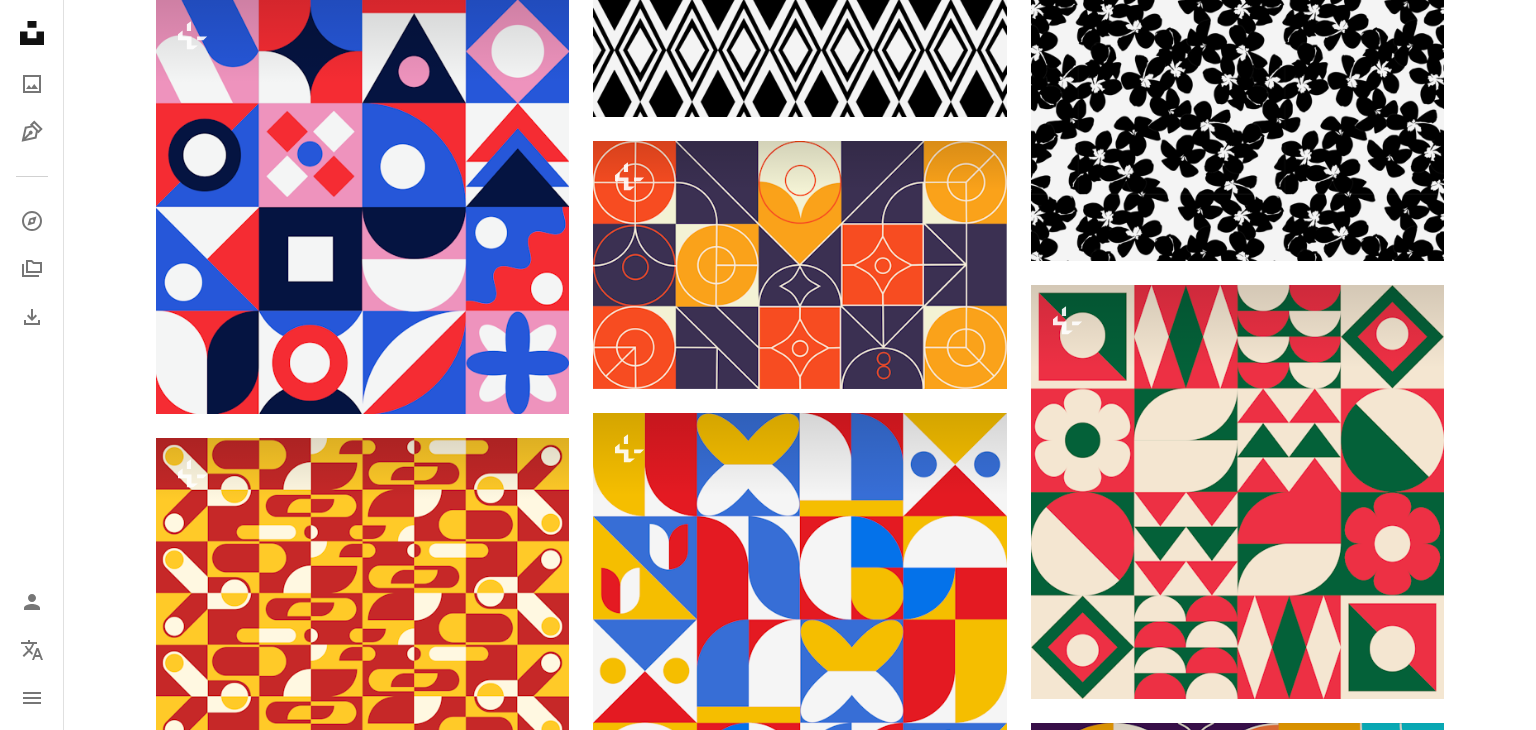 click on "Arrow pointing down" 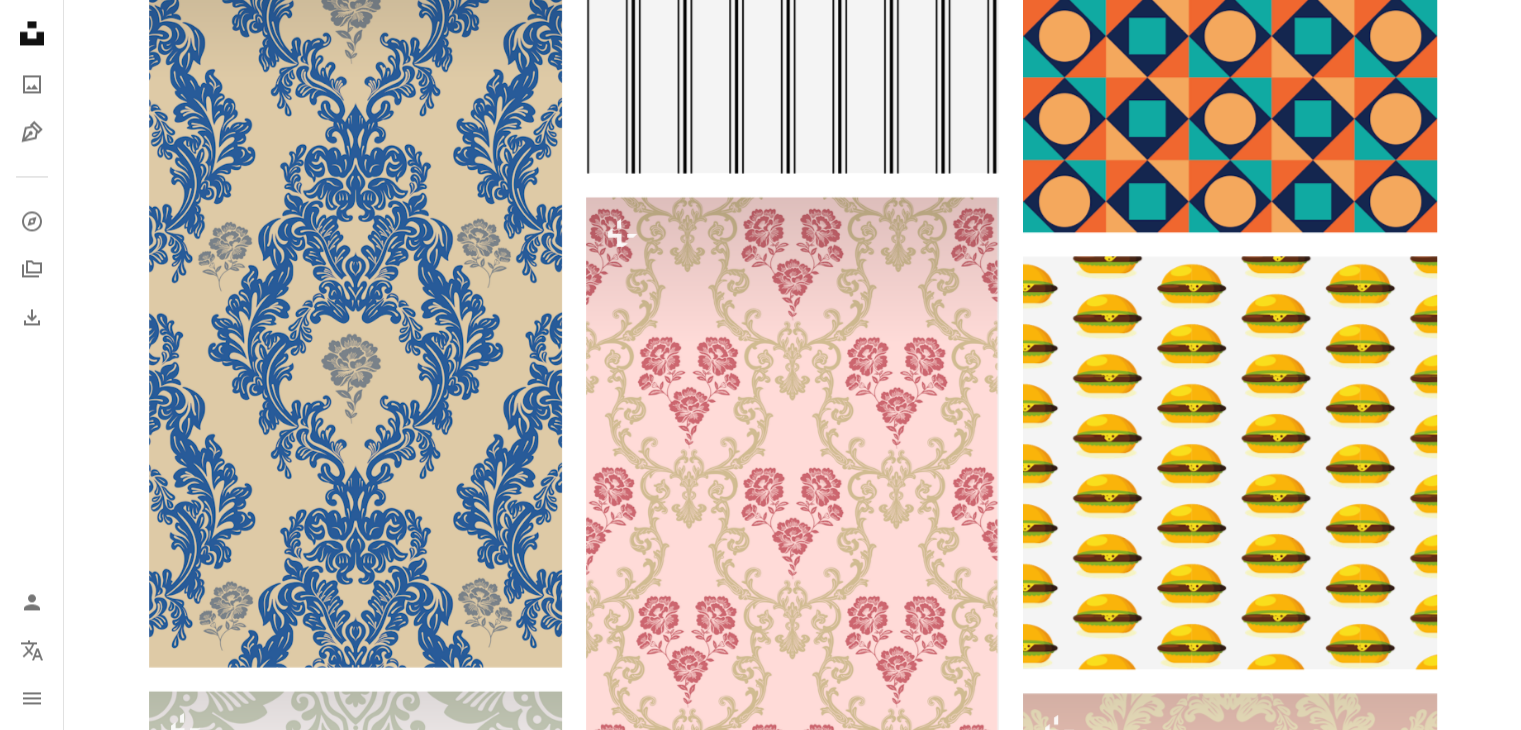 scroll, scrollTop: 15300, scrollLeft: 0, axis: vertical 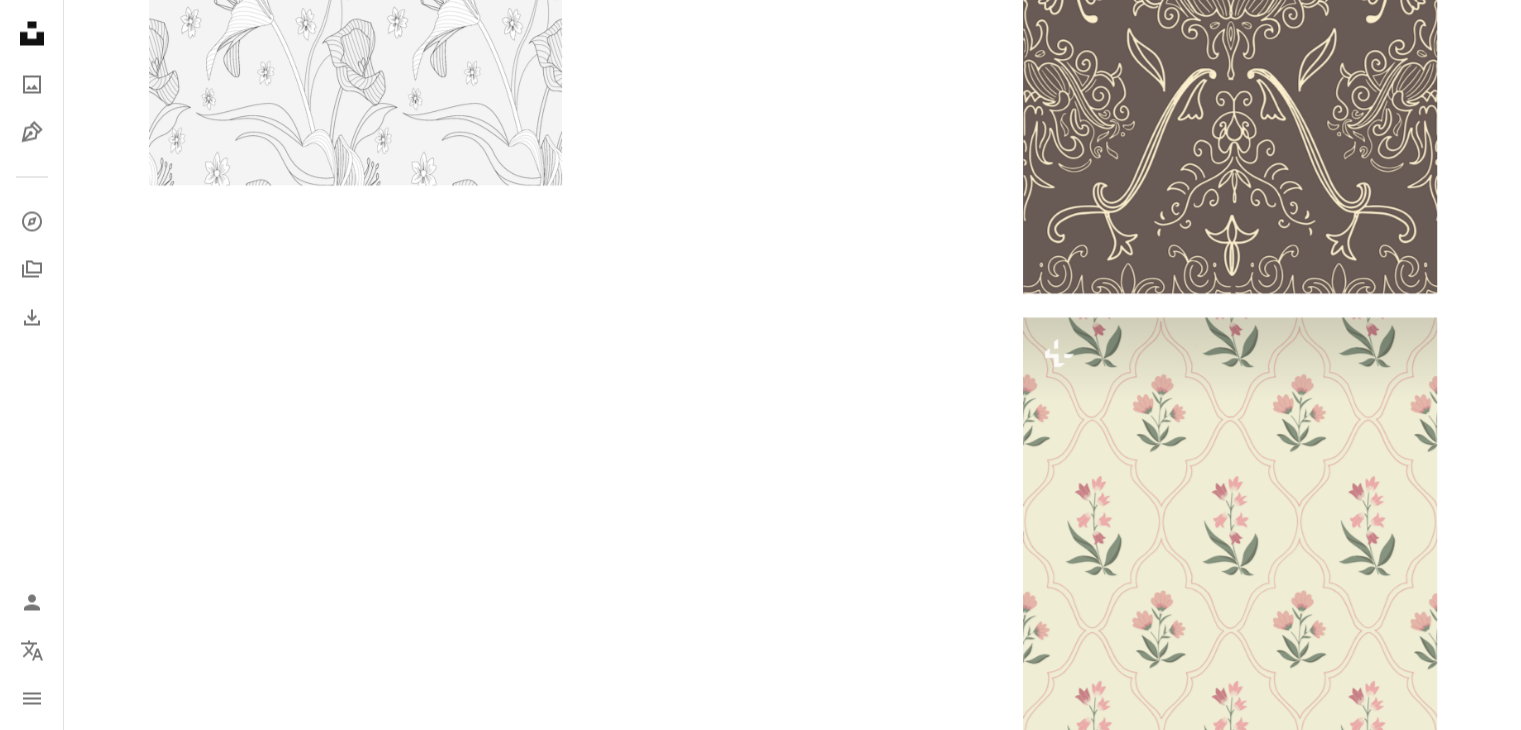 click at bounding box center [355, -2189] 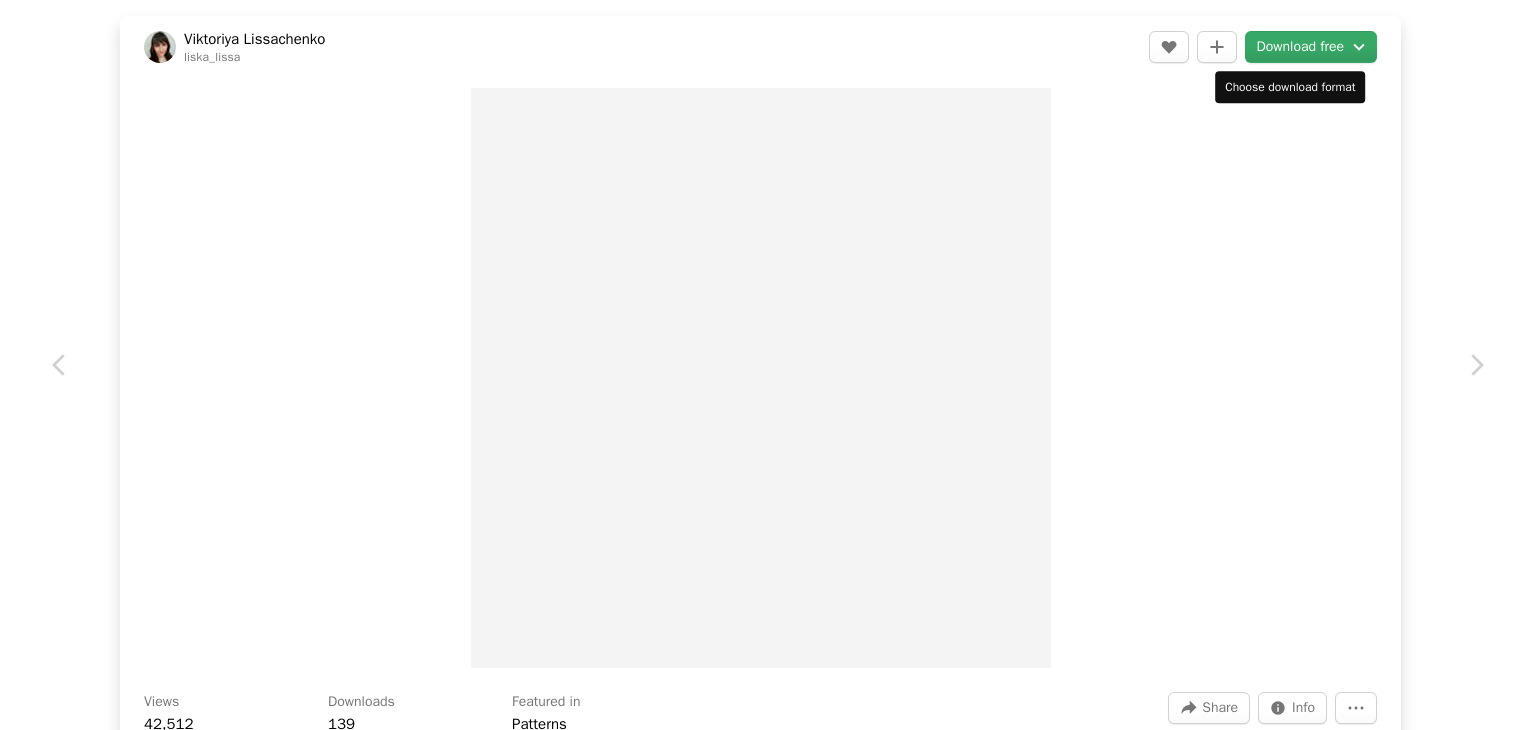 click on "Download free Chevron down" at bounding box center (1311, 47) 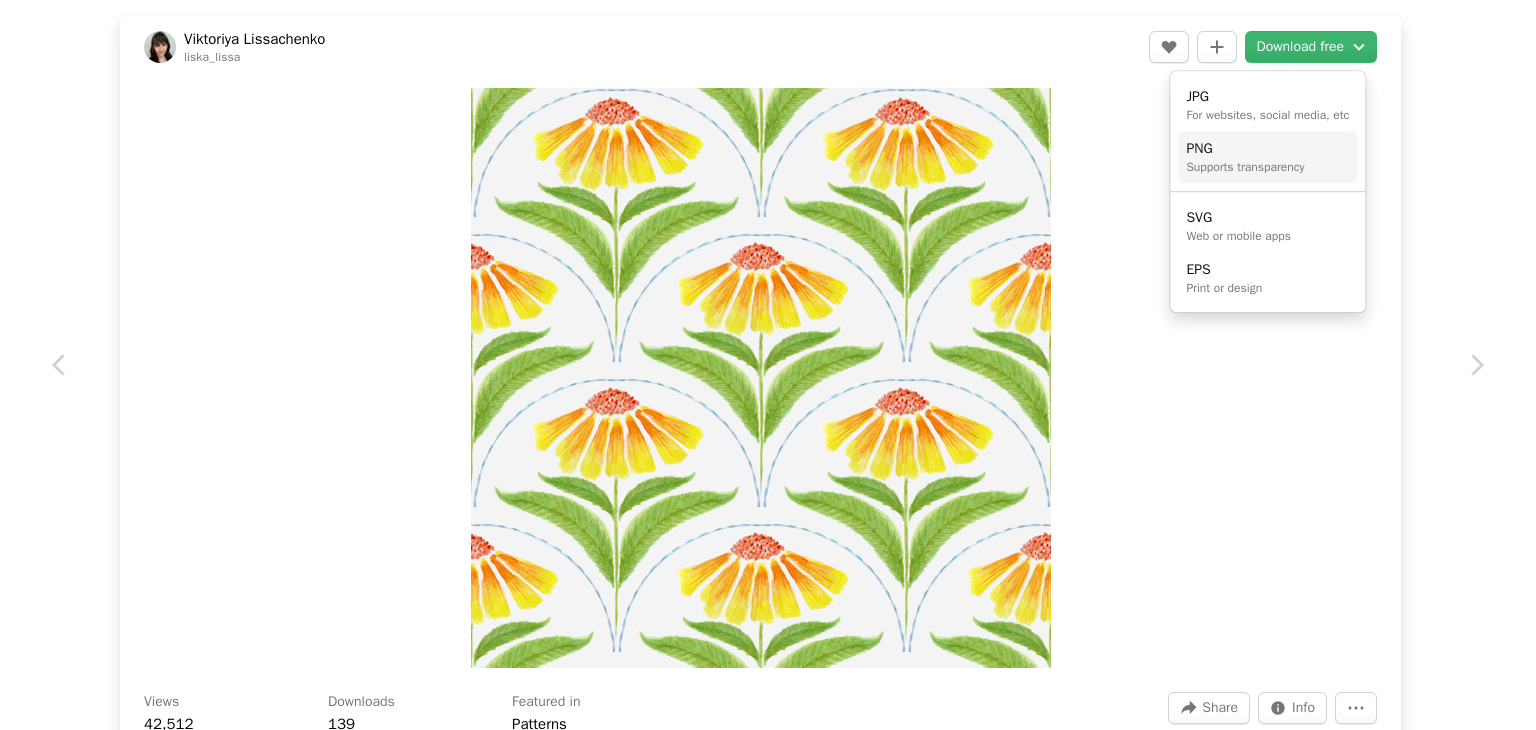 click on "Supports transparency" at bounding box center [1245, 167] 